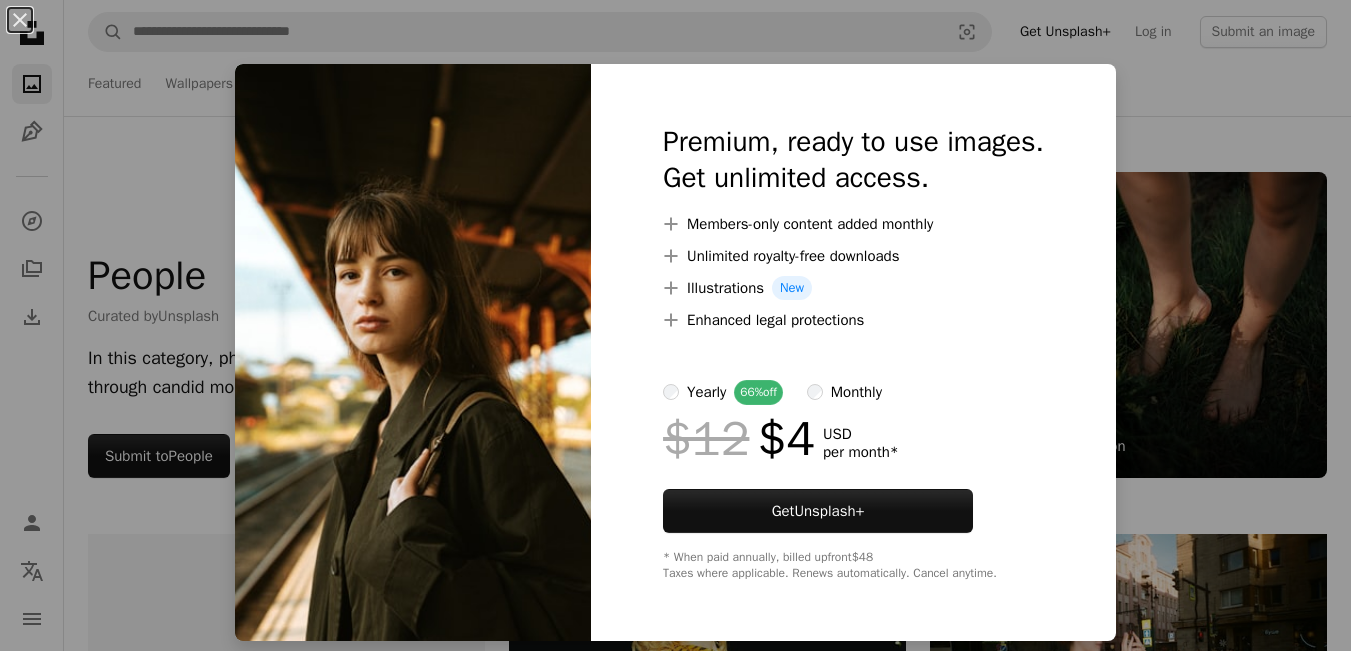 scroll, scrollTop: 6700, scrollLeft: 0, axis: vertical 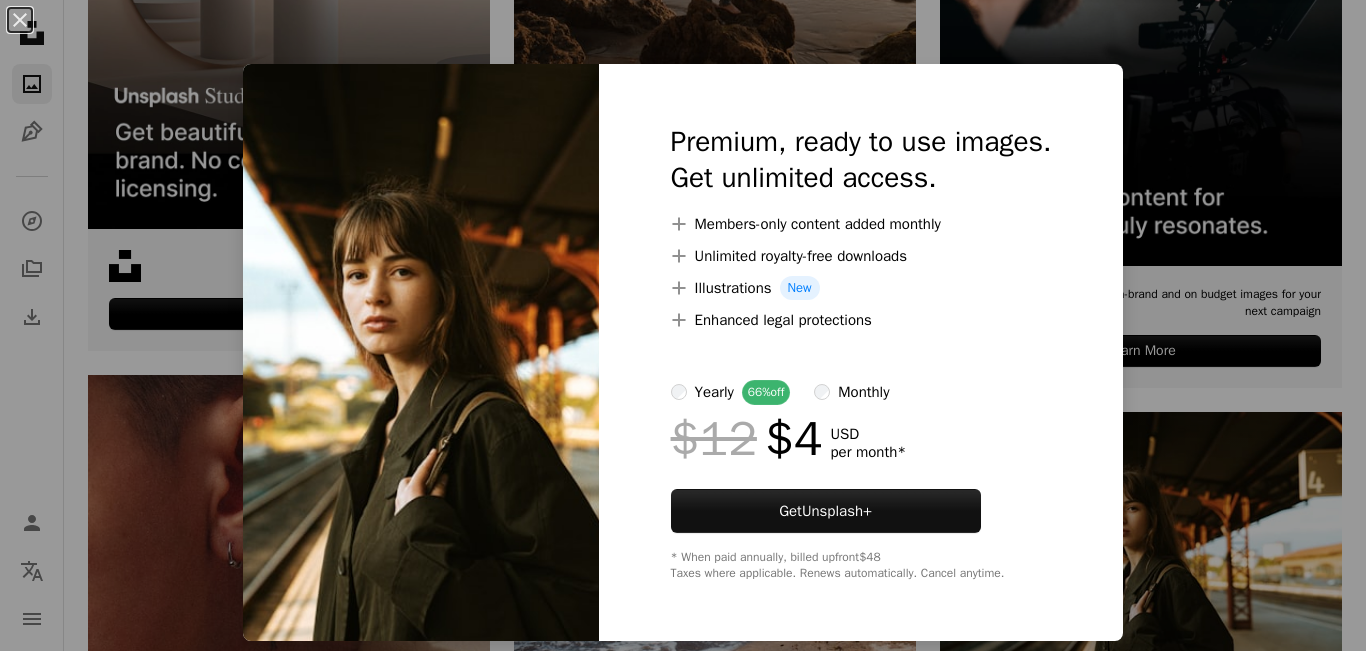 click at bounding box center [421, 352] 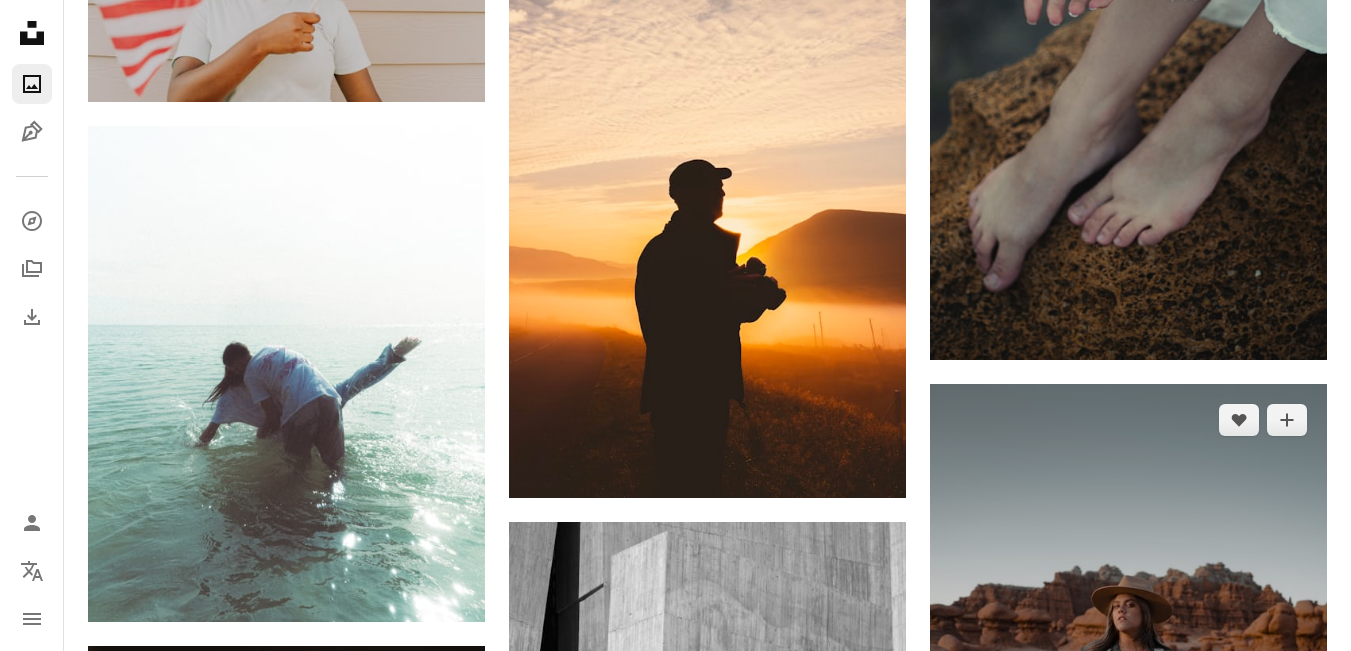 scroll, scrollTop: 8200, scrollLeft: 0, axis: vertical 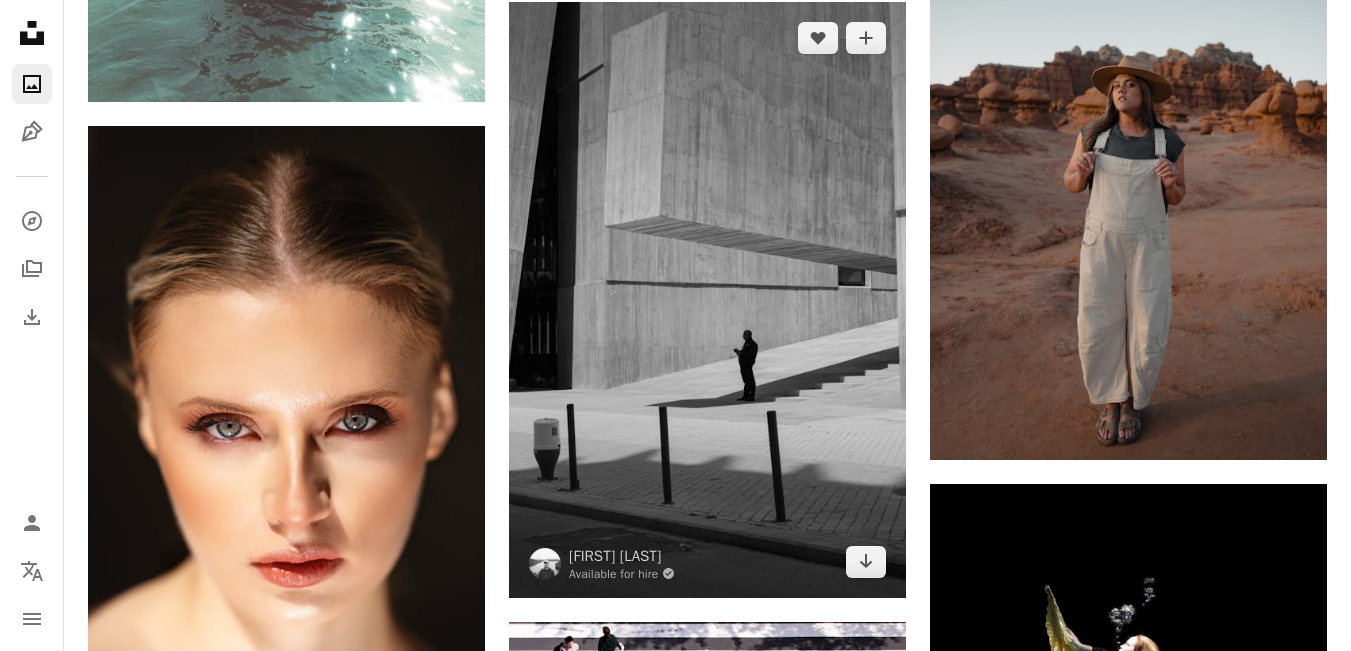 drag, startPoint x: 1309, startPoint y: 464, endPoint x: 881, endPoint y: 352, distance: 442.41156 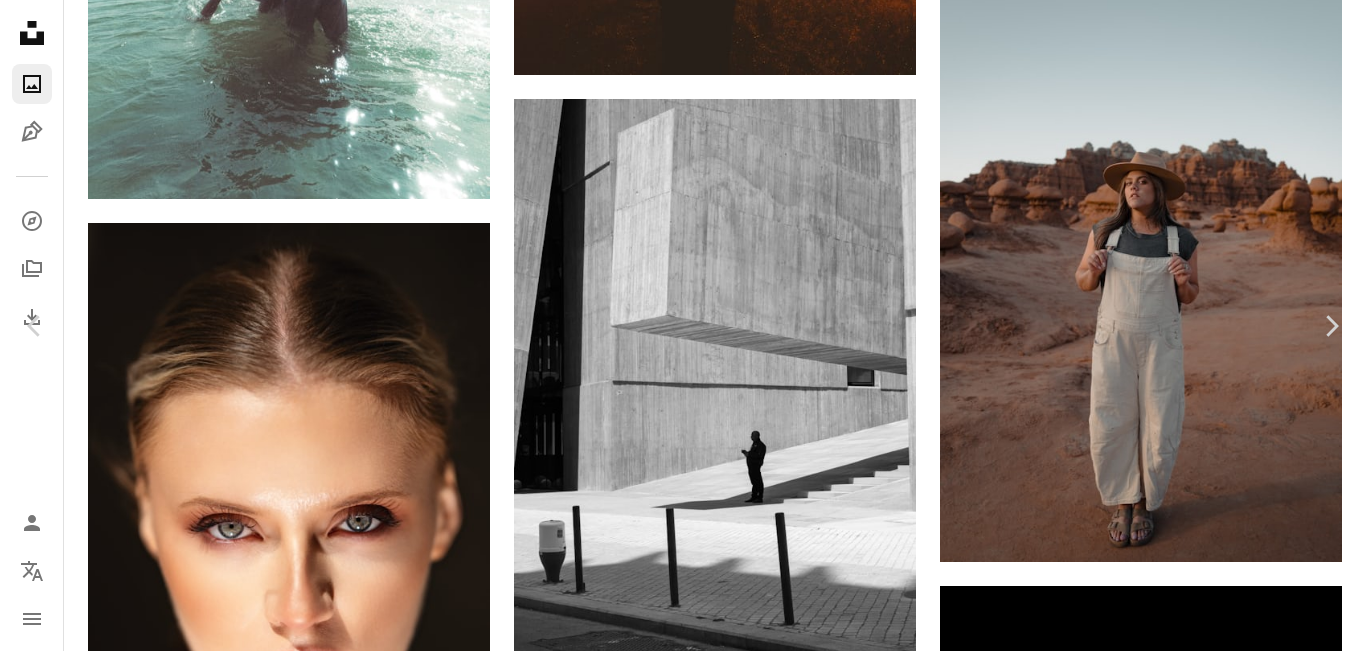 click on "An X shape" at bounding box center [20, 20] 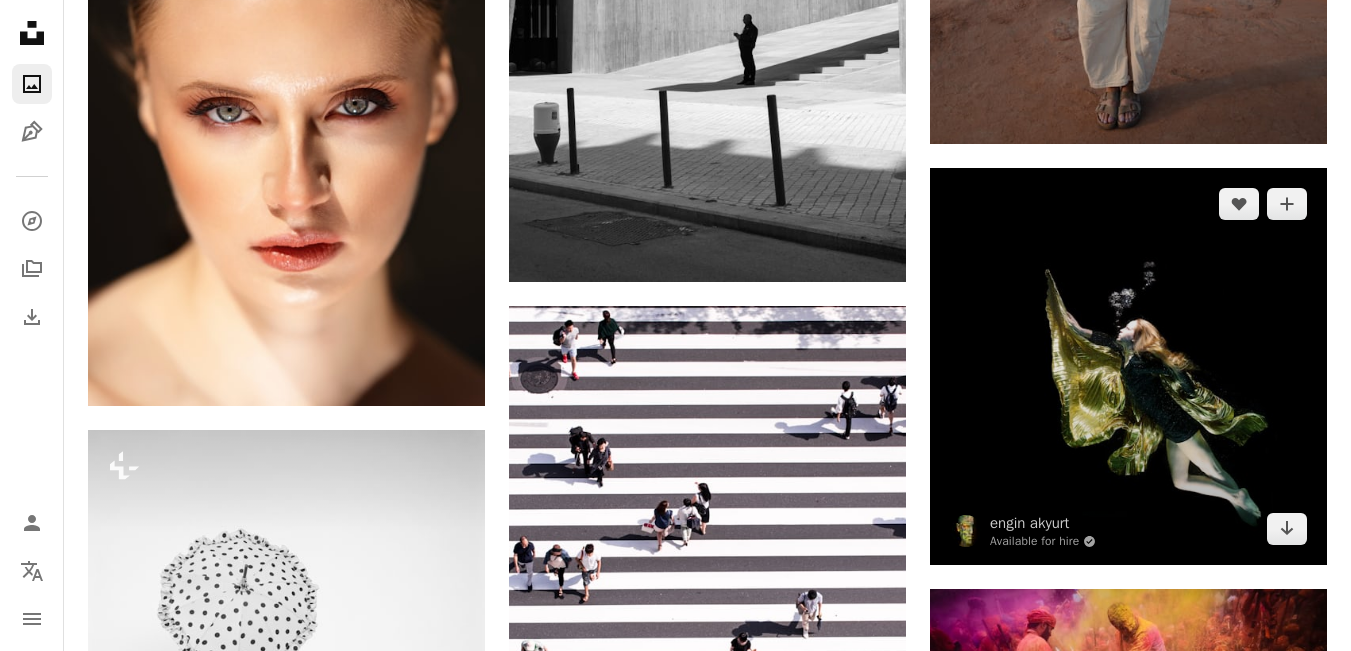 scroll, scrollTop: 8800, scrollLeft: 0, axis: vertical 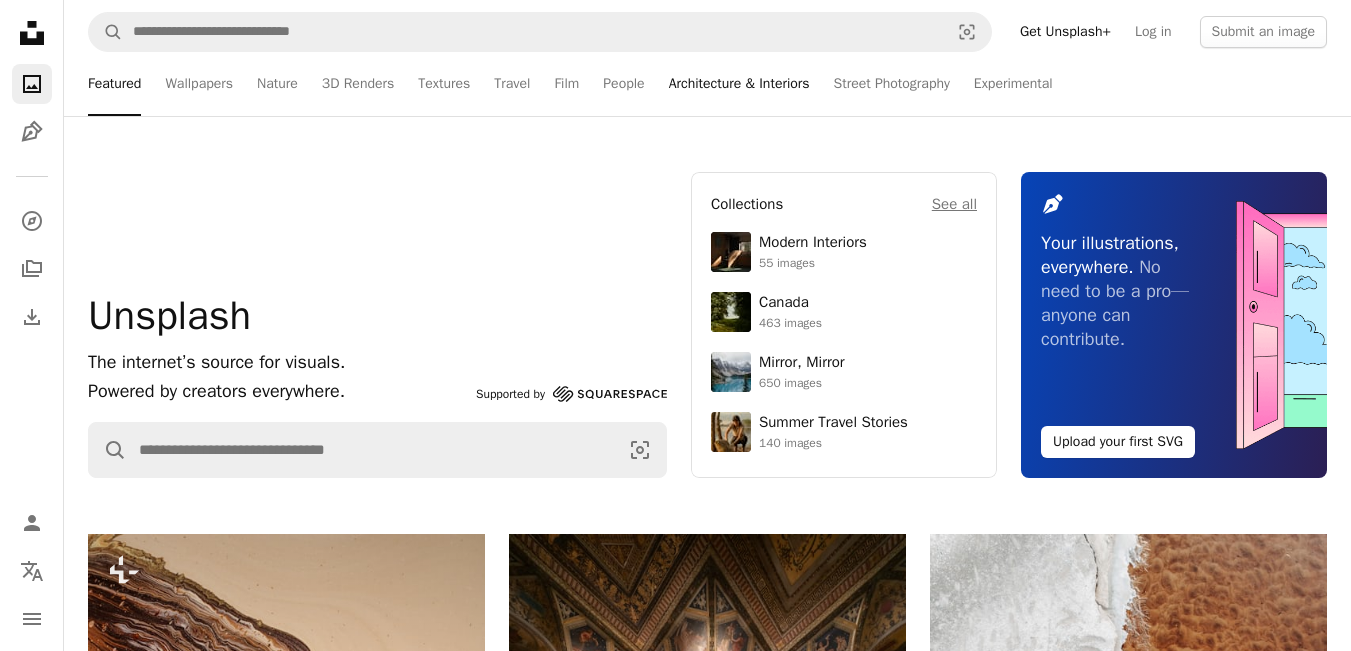 click on "Architecture & Interiors" at bounding box center [739, 84] 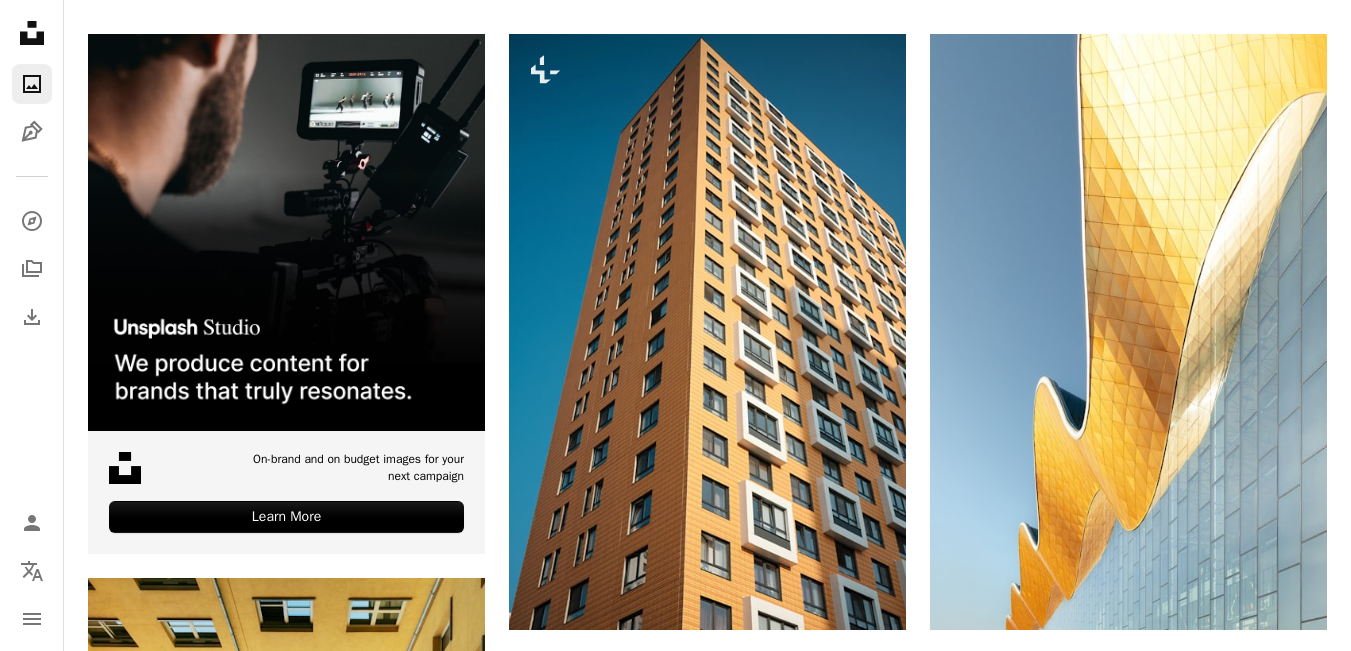 scroll, scrollTop: 600, scrollLeft: 0, axis: vertical 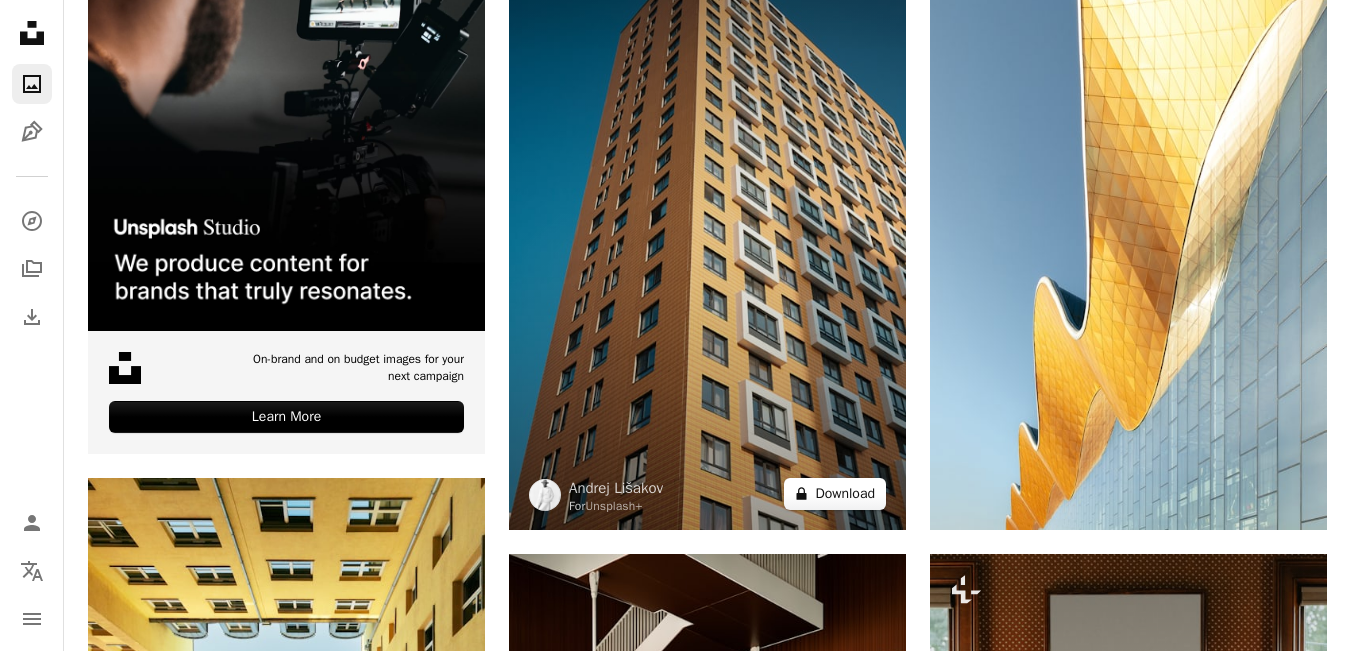 drag, startPoint x: 850, startPoint y: 497, endPoint x: 868, endPoint y: 480, distance: 24.758837 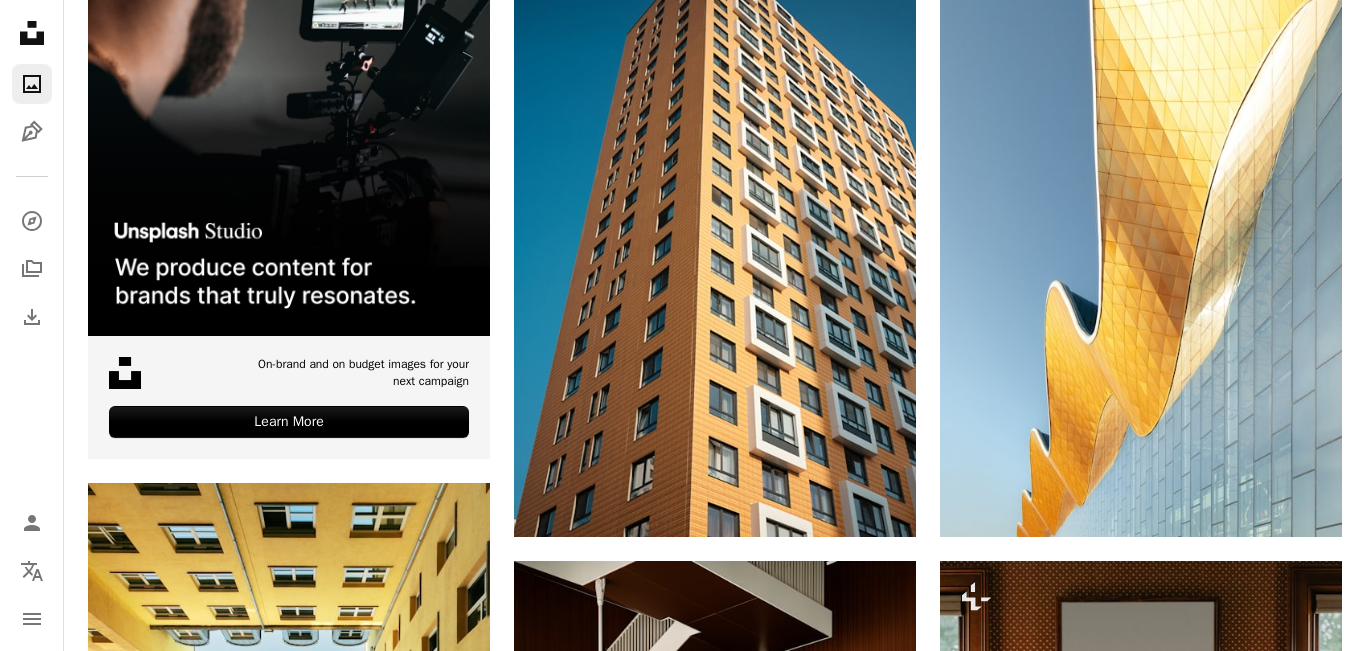 click on "An X shape Premium, ready to use images. Get unlimited access. A plus sign Members-only content added monthly A plus sign Unlimited royalty-free downloads A plus sign Illustrations  New A plus sign Enhanced legal protections yearly 66%  off monthly $12   $4 USD per month * Get  Unsplash+ * When paid annually, billed upfront  $48 Taxes where applicable. Renews automatically. Cancel anytime." at bounding box center (683, 3851) 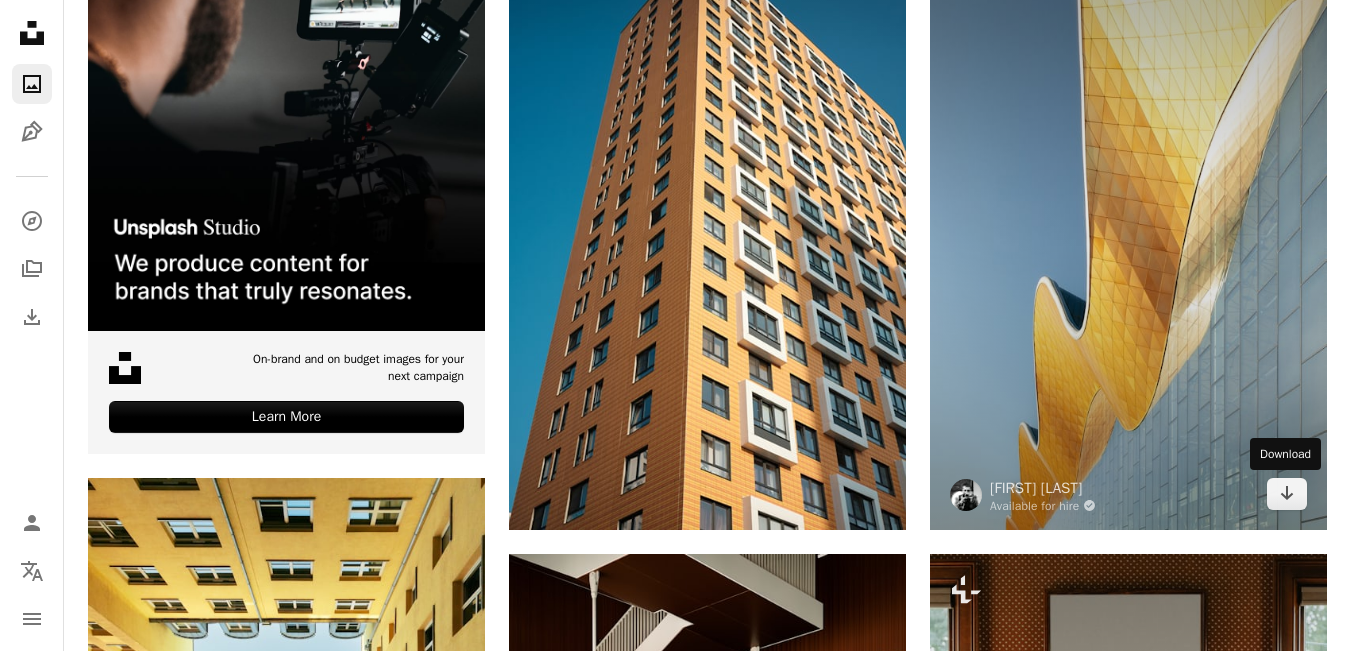 click on "Download" at bounding box center [1285, 454] 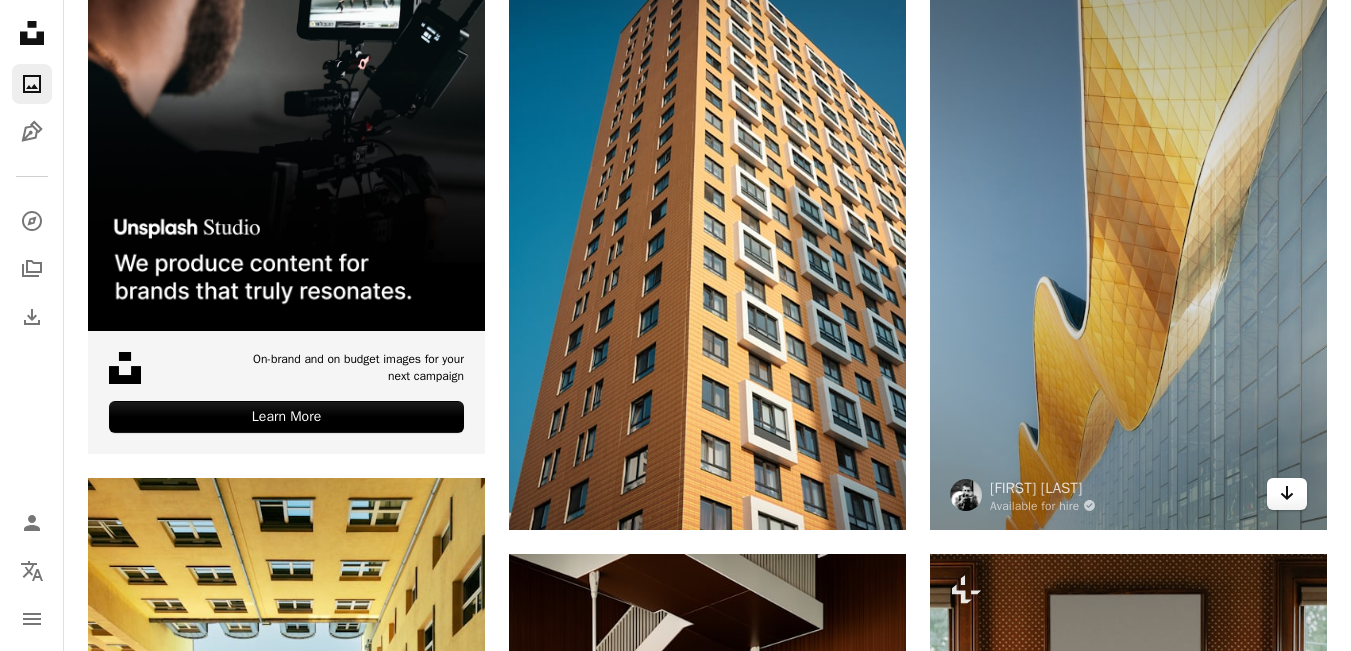 click on "Arrow pointing down" 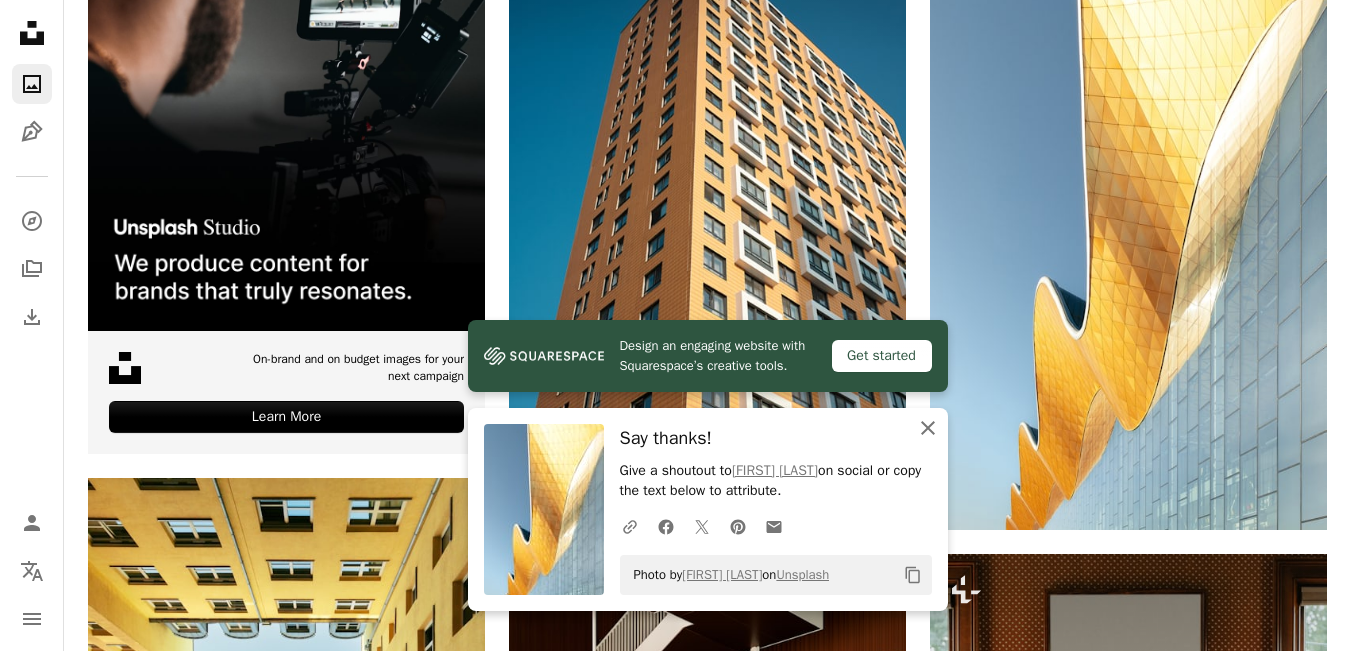 click on "An X shape" 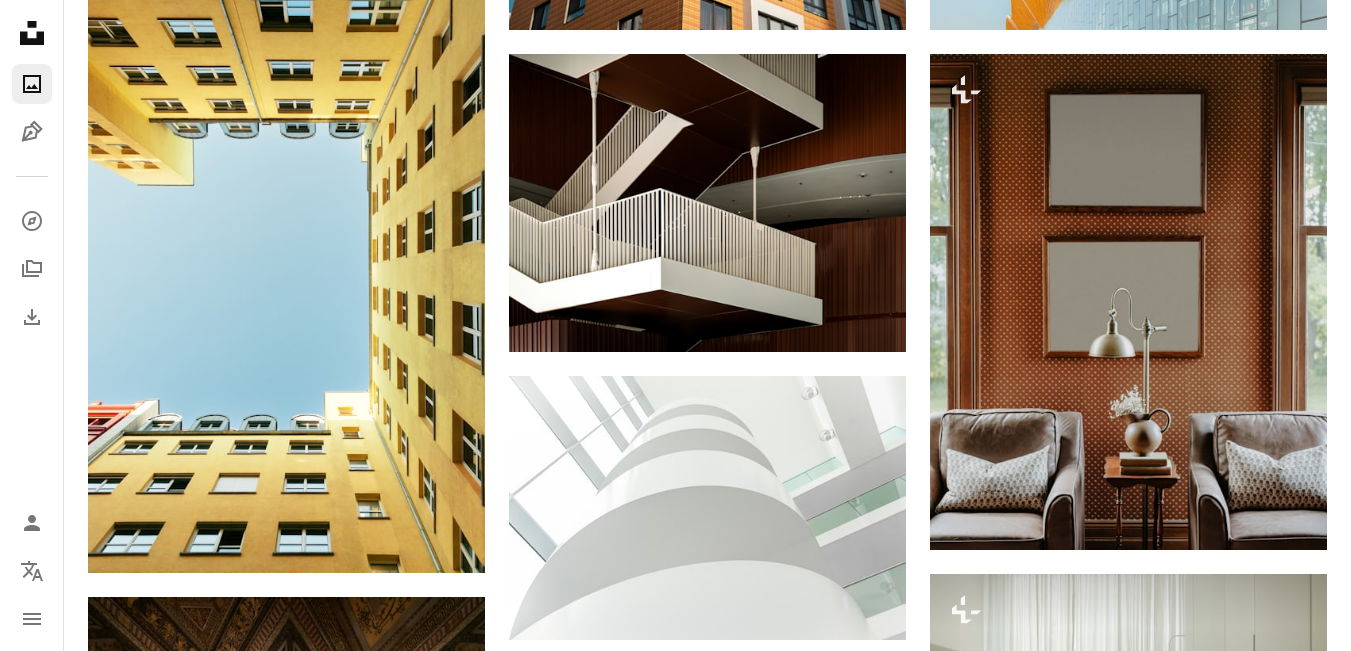 scroll, scrollTop: 1200, scrollLeft: 0, axis: vertical 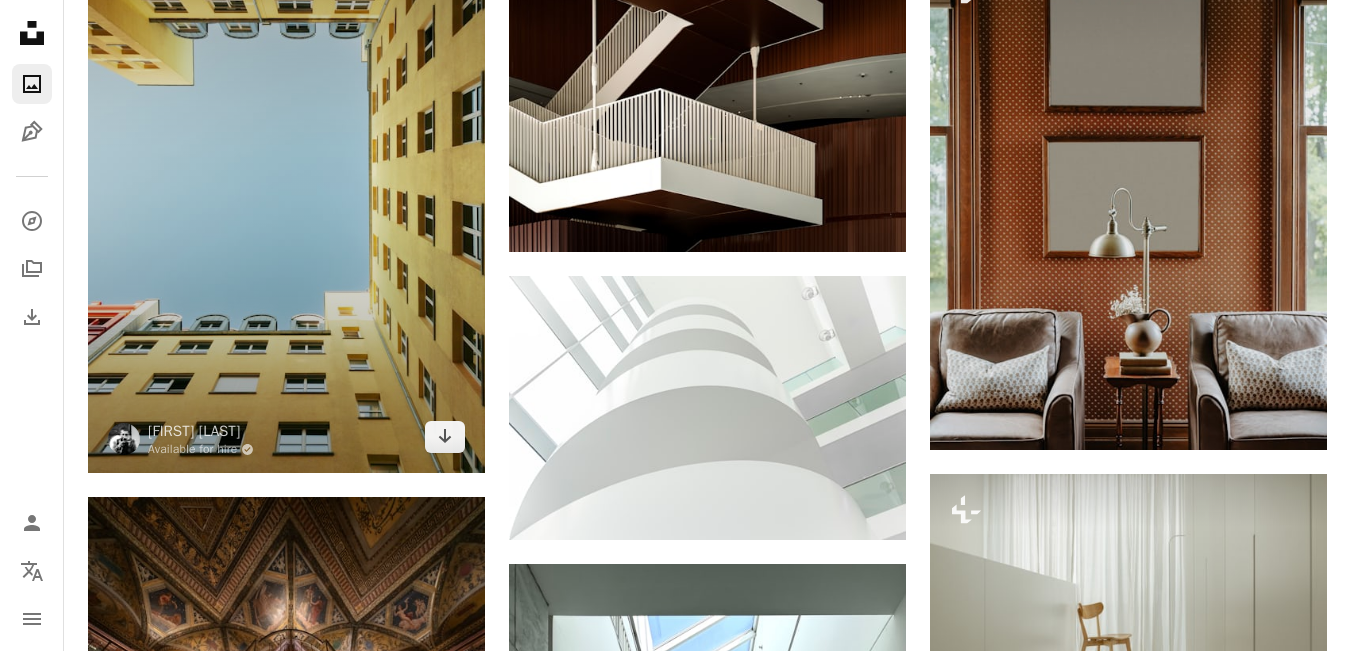click at bounding box center (286, 176) 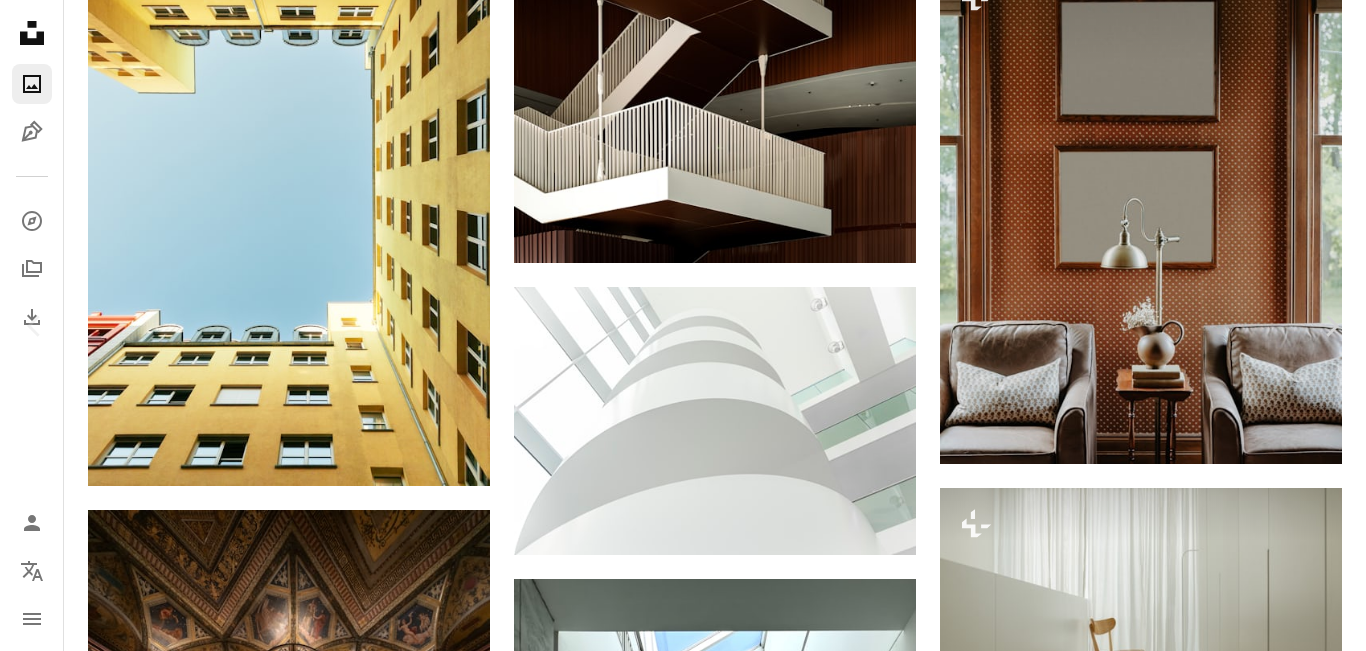click on "An X shape" at bounding box center (20, 20) 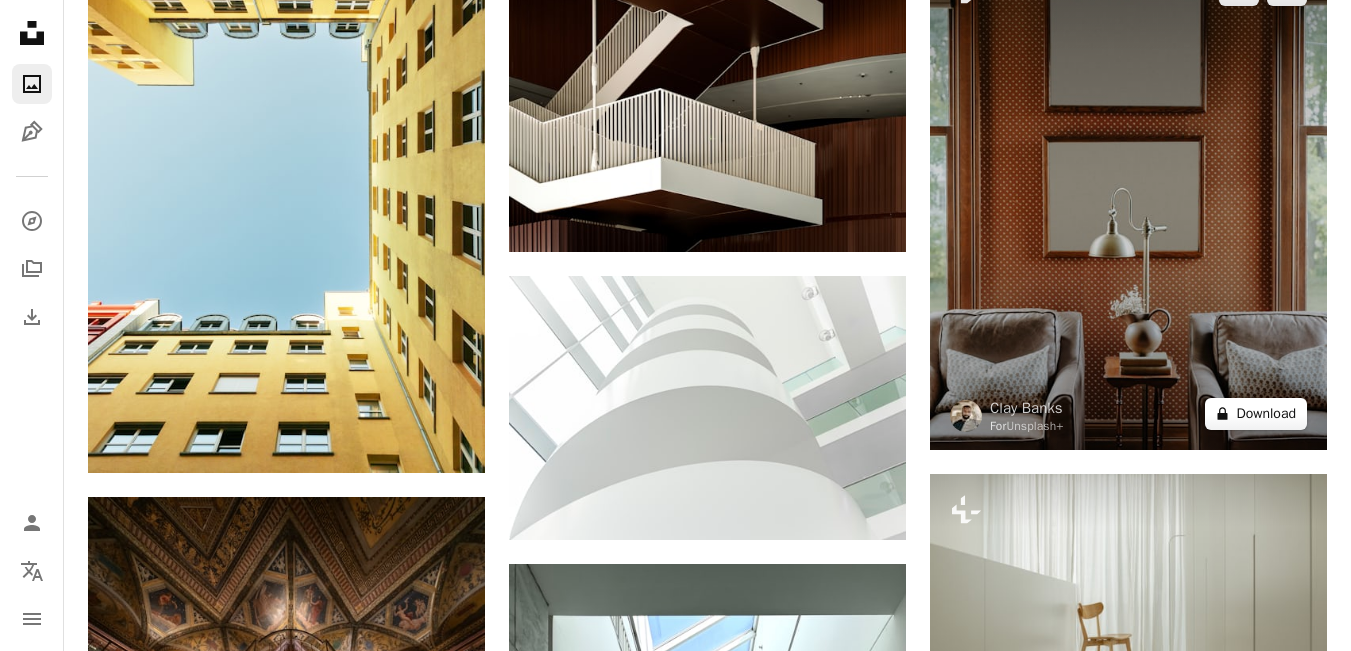click on "A lock Download" at bounding box center [1256, 414] 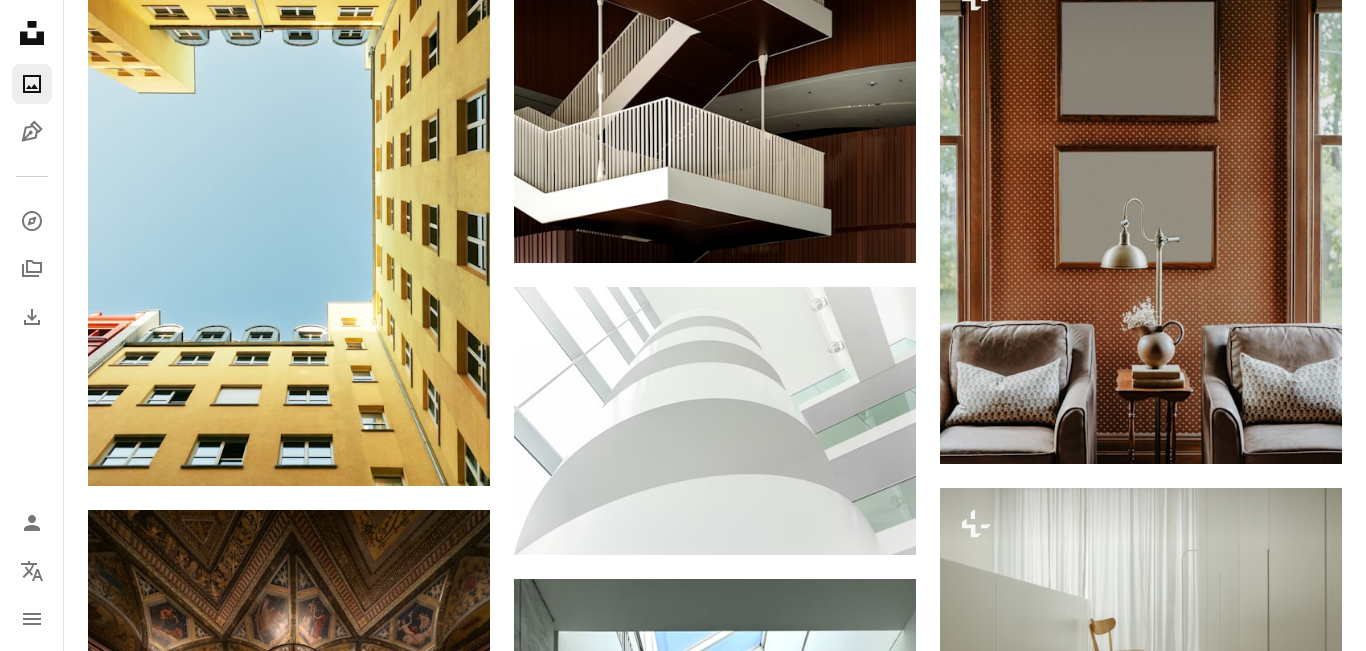 click on "An X shape Premium, ready to use images. Get unlimited access. A plus sign Members-only content added monthly A plus sign Unlimited royalty-free downloads A plus sign Illustrations  New A plus sign Enhanced legal protections yearly 66%  off monthly $12   $4 USD per month * Get  Unsplash+ * When paid annually, billed upfront  $48 Taxes where applicable. Renews automatically. Cancel anytime." at bounding box center (683, 3251) 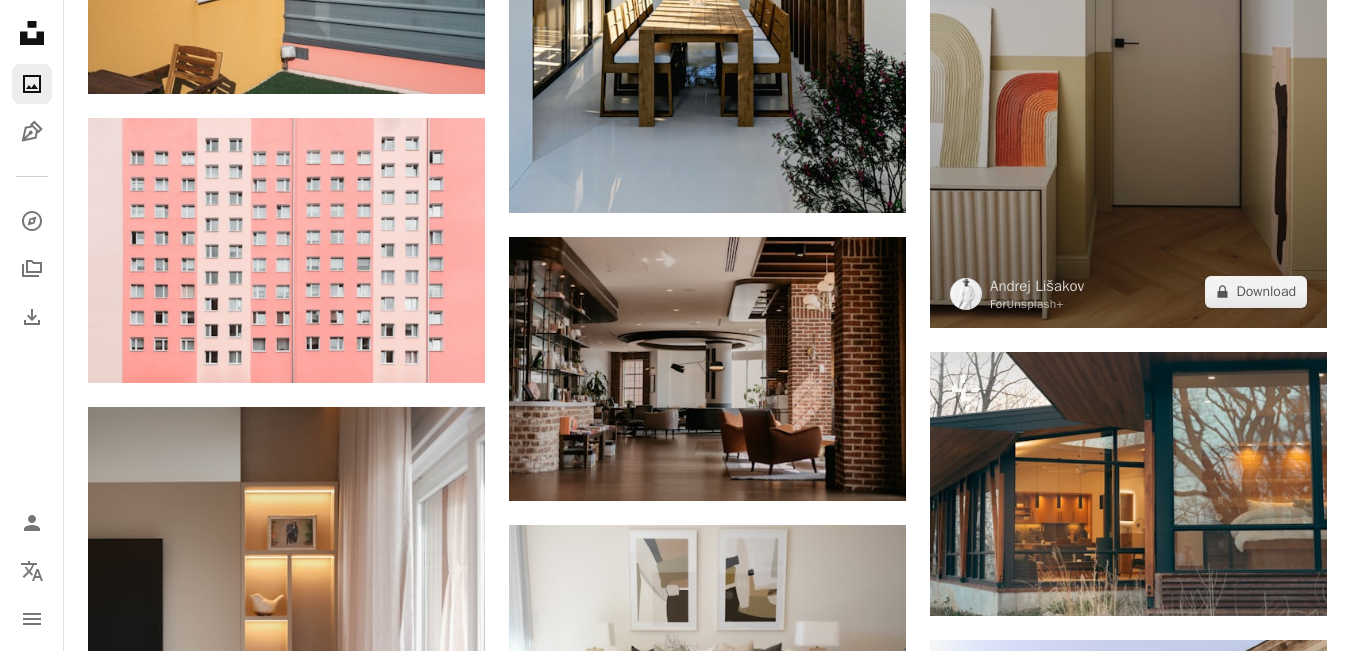 scroll, scrollTop: 3000, scrollLeft: 0, axis: vertical 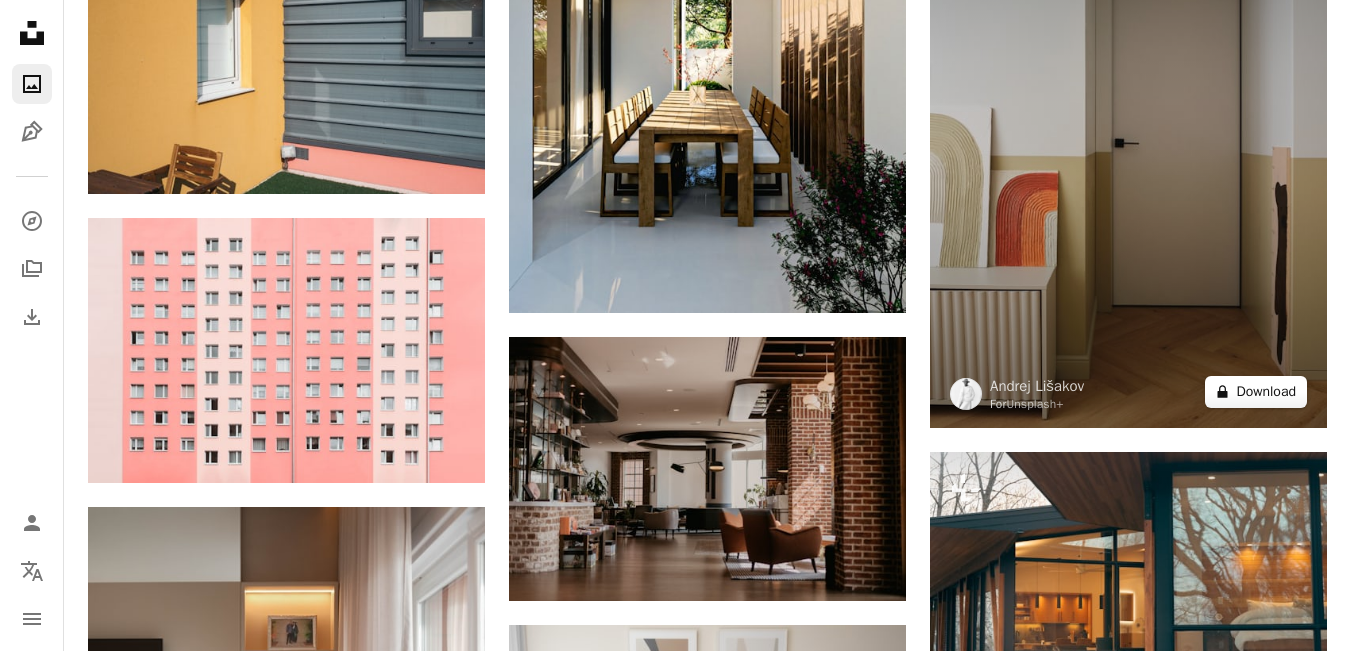 click on "A lock Download" at bounding box center (1256, 392) 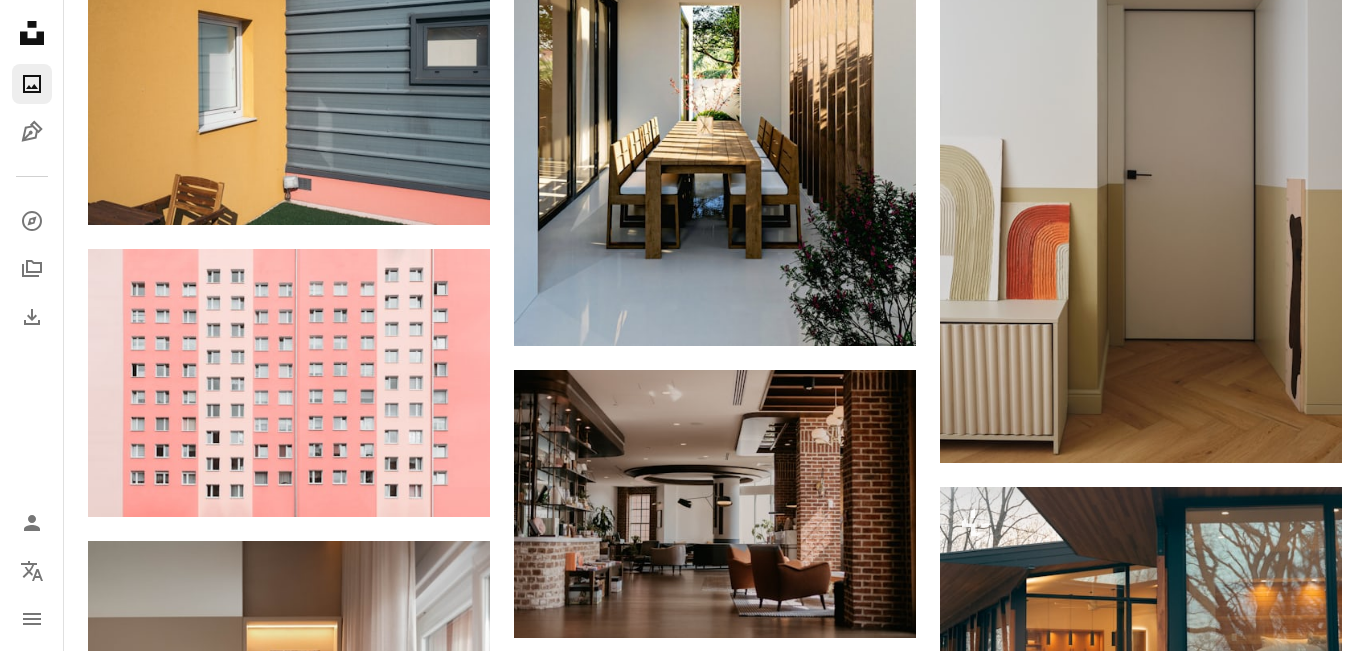 click on "An X shape Premium, ready to use images. Get unlimited access. A plus sign Members-only content added monthly A plus sign Unlimited royalty-free downloads A plus sign Illustrations  New A plus sign Enhanced legal protections yearly 66%  off monthly $12   $4 USD per month * Get  Unsplash+ * When paid annually, billed upfront  $48 Taxes where applicable. Renews automatically. Cancel anytime." at bounding box center [683, 3321] 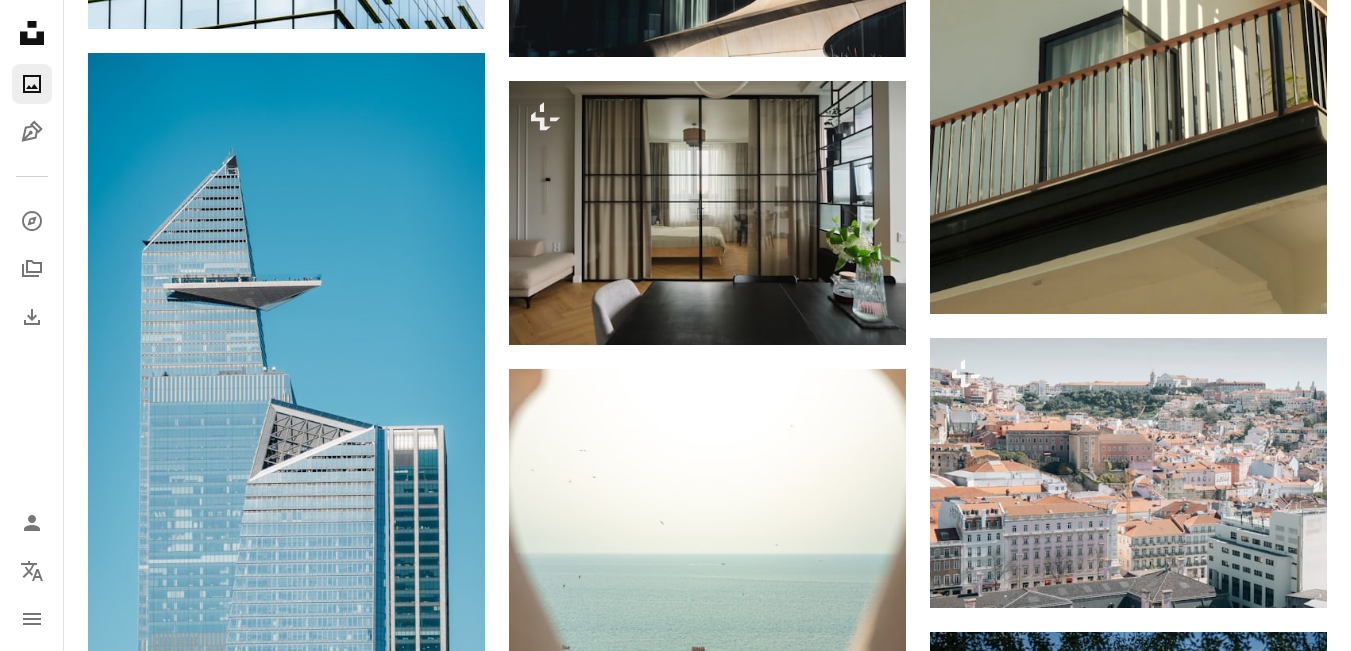 scroll, scrollTop: 5300, scrollLeft: 0, axis: vertical 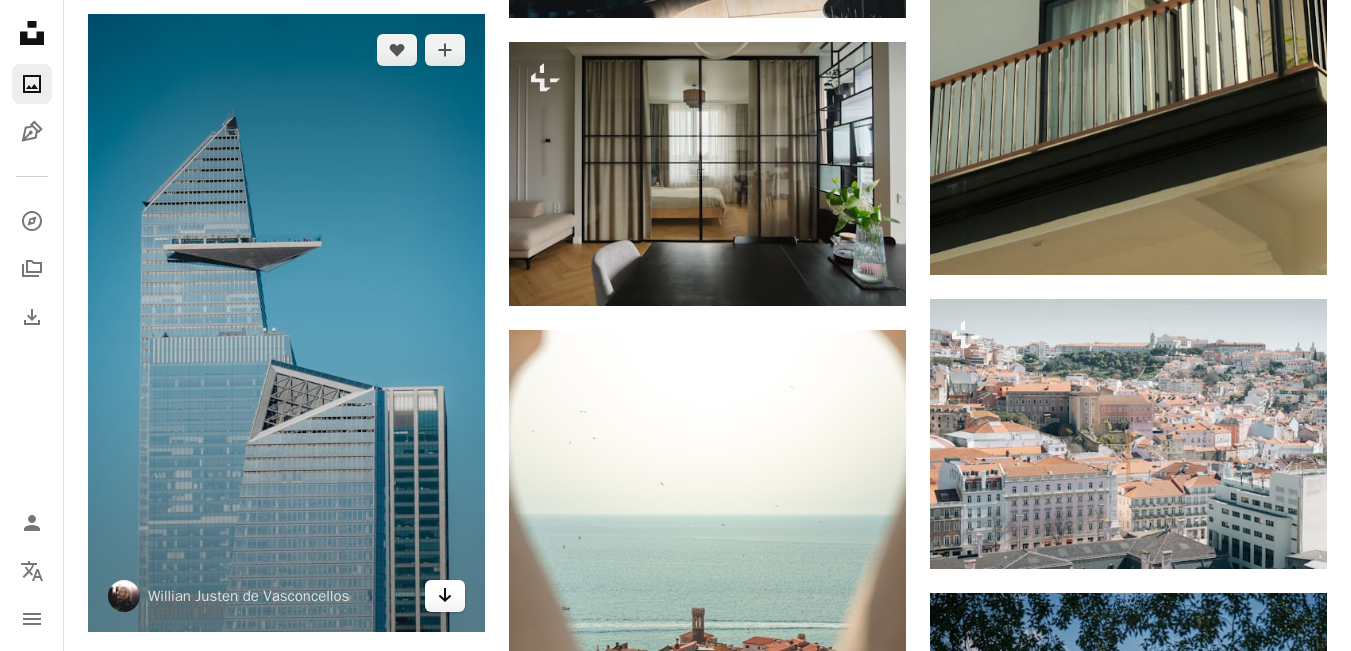 click on "Arrow pointing down" at bounding box center (445, 596) 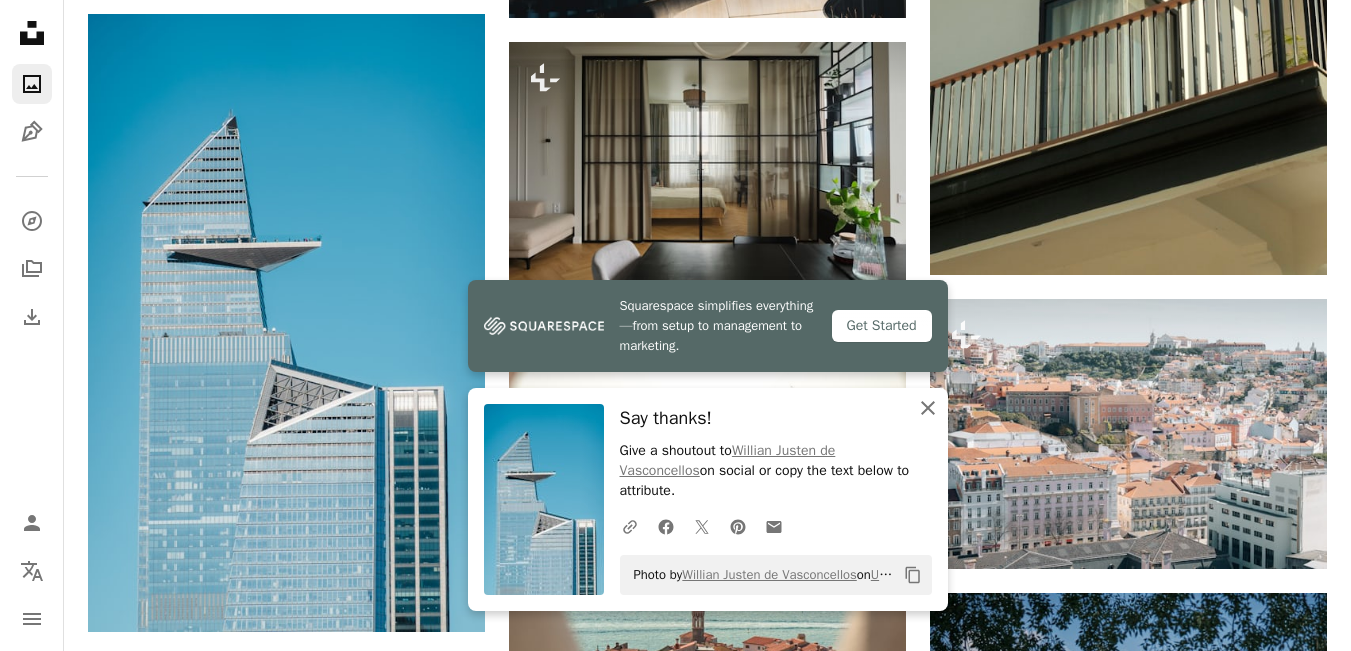 click on "An X shape Close" at bounding box center [928, 408] 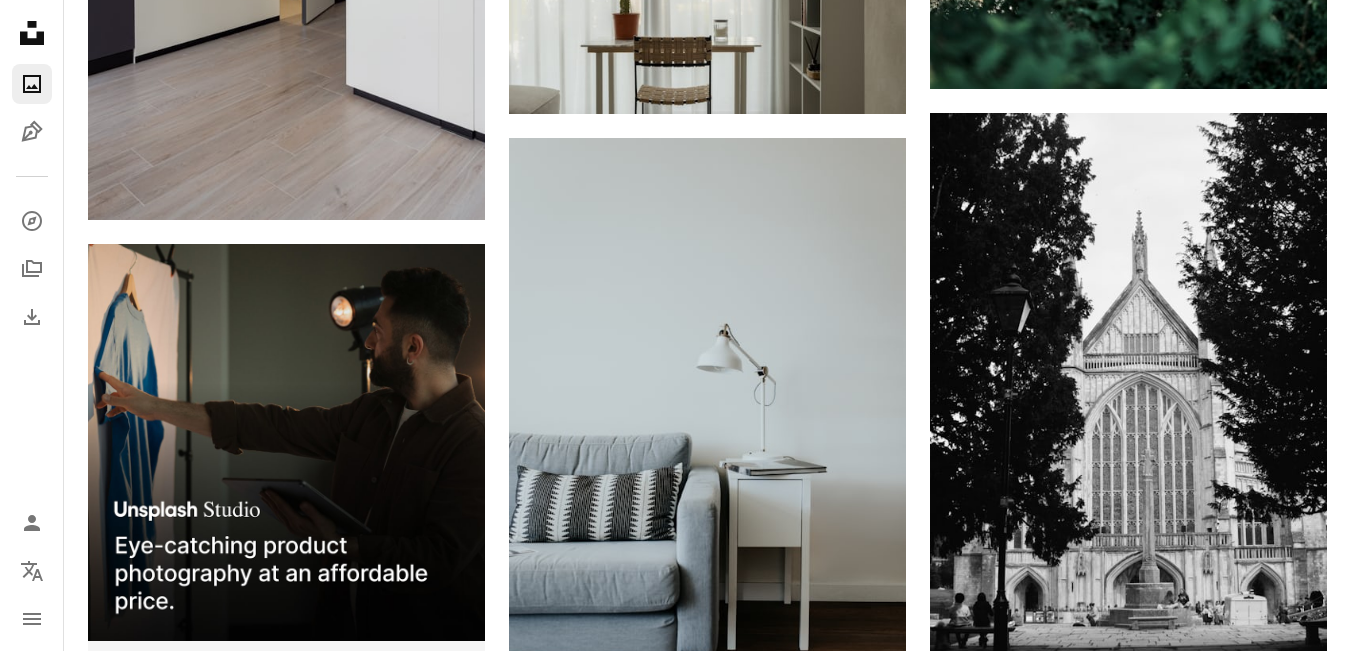 scroll, scrollTop: 6700, scrollLeft: 0, axis: vertical 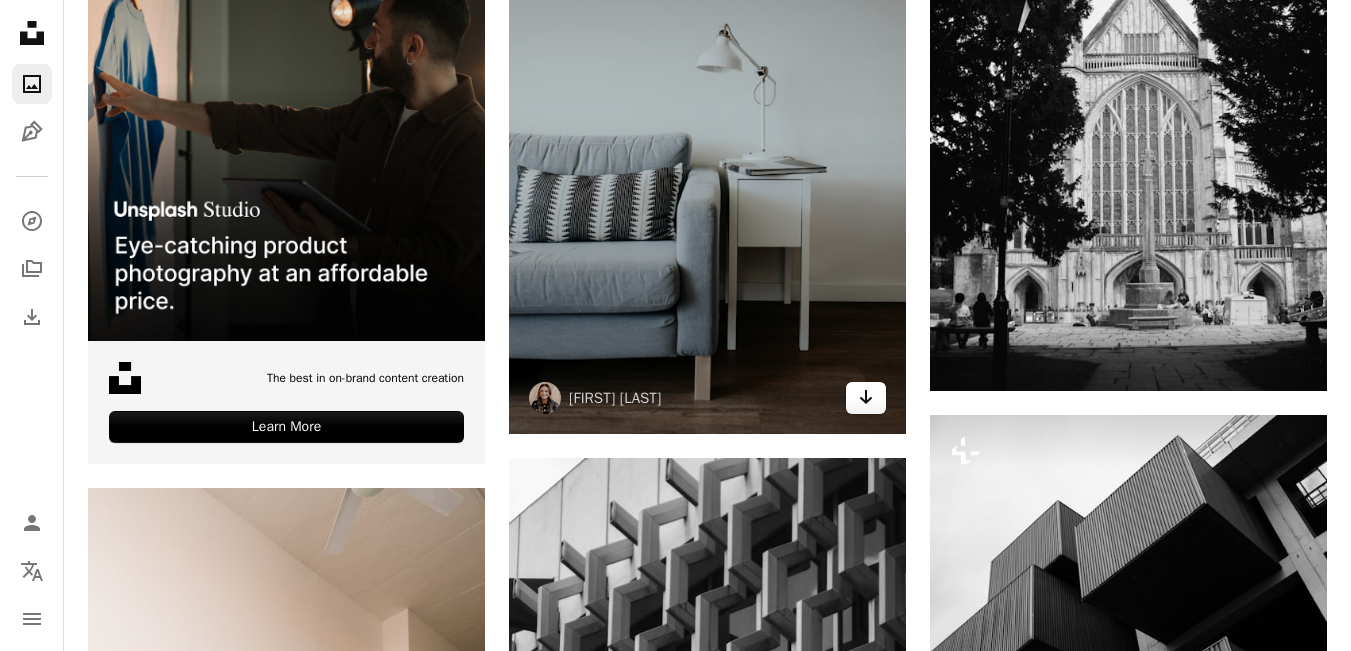 click 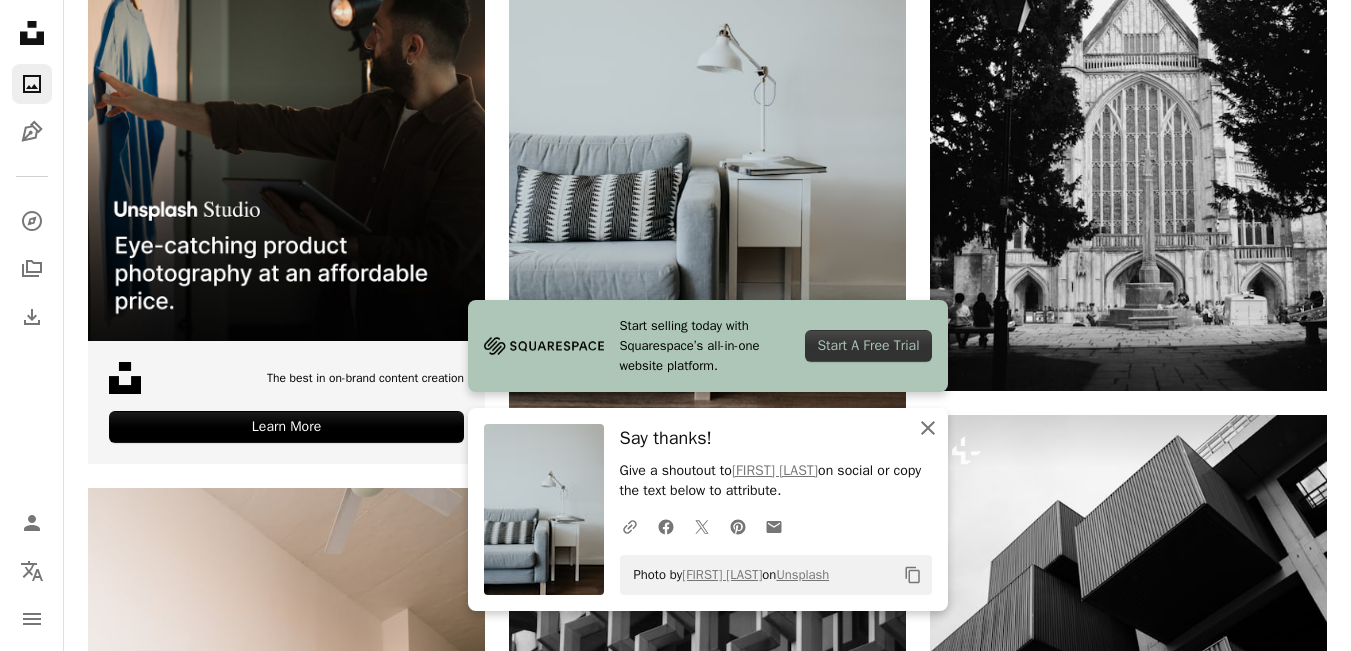 click on "An X shape Close" at bounding box center (928, 428) 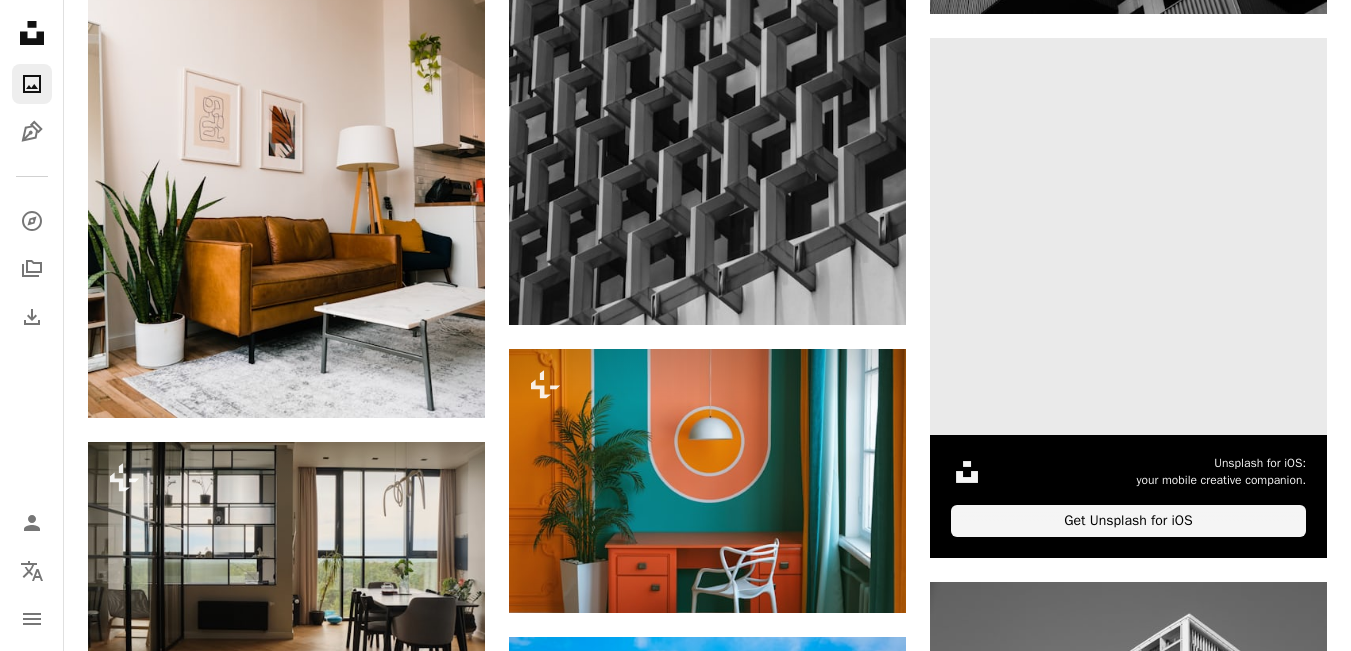 scroll, scrollTop: 7400, scrollLeft: 0, axis: vertical 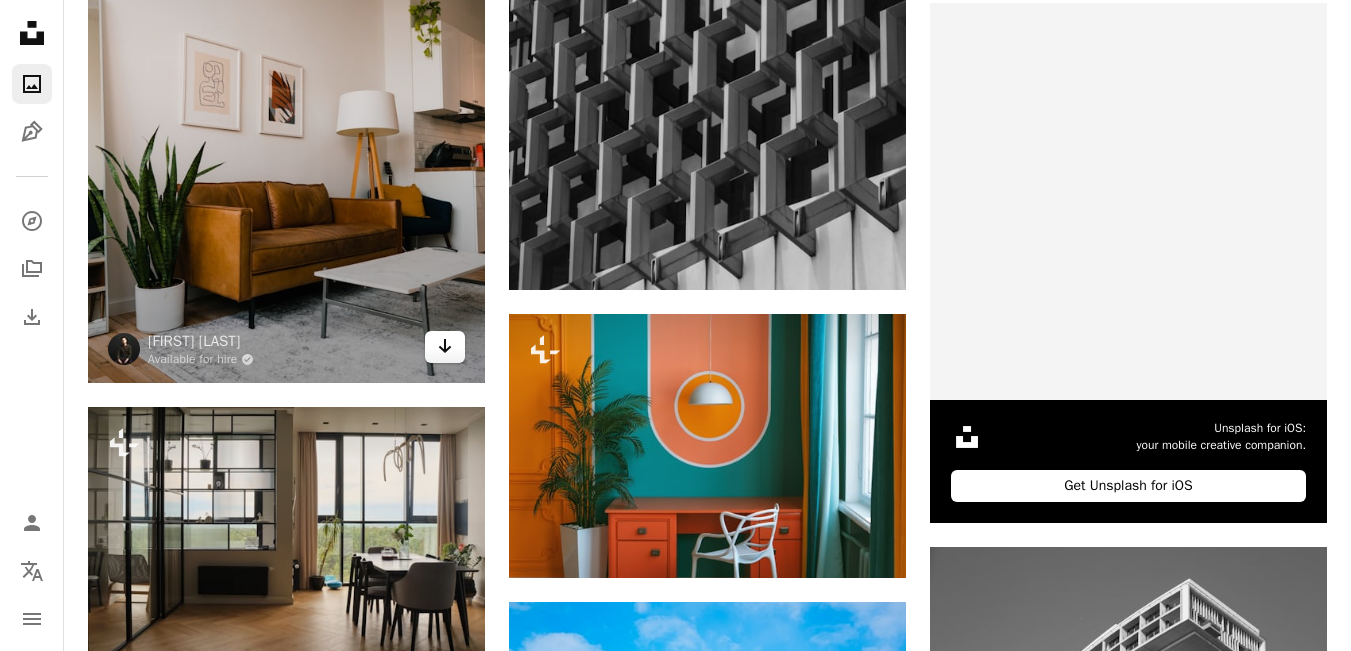 click on "Arrow pointing down" at bounding box center (445, 347) 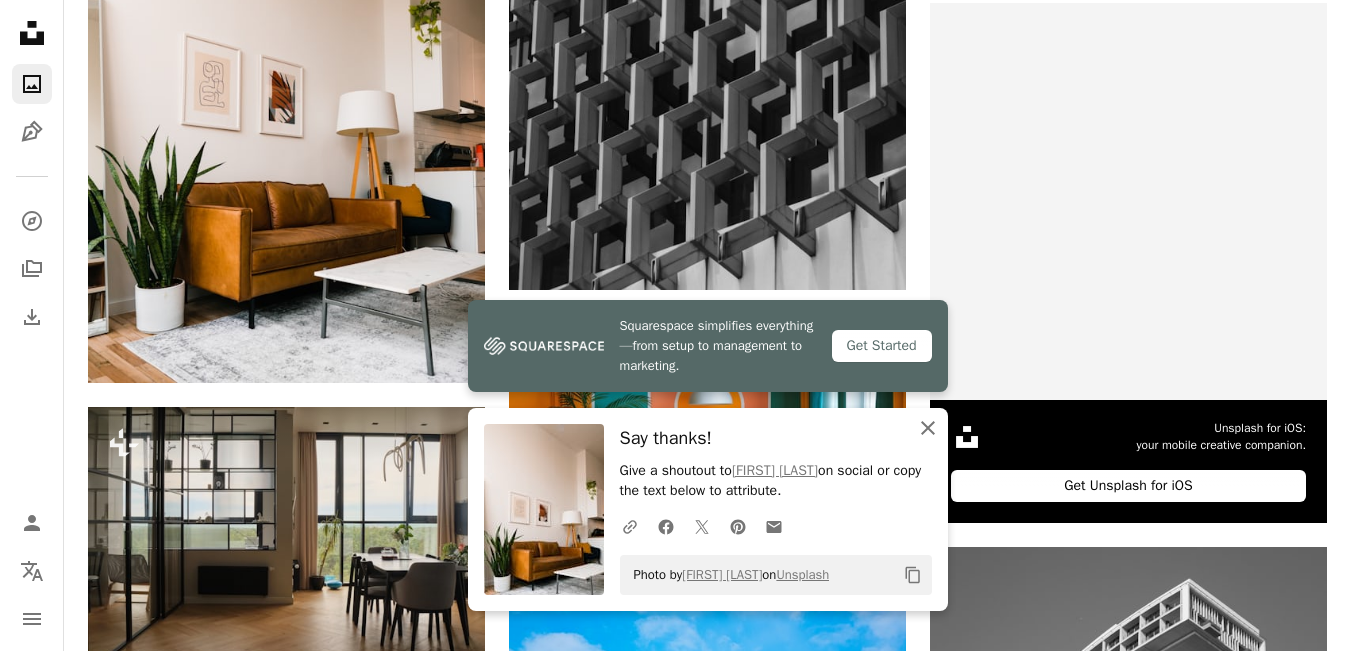 click on "An X shape" 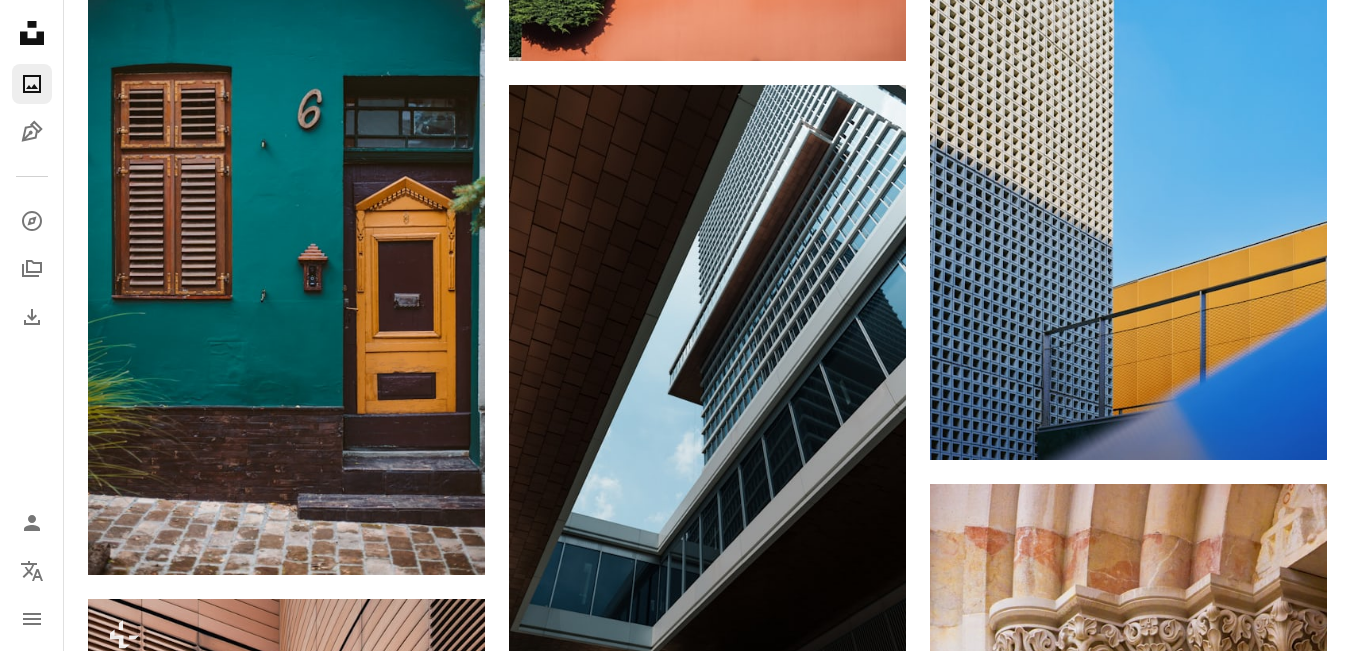 scroll, scrollTop: 8500, scrollLeft: 0, axis: vertical 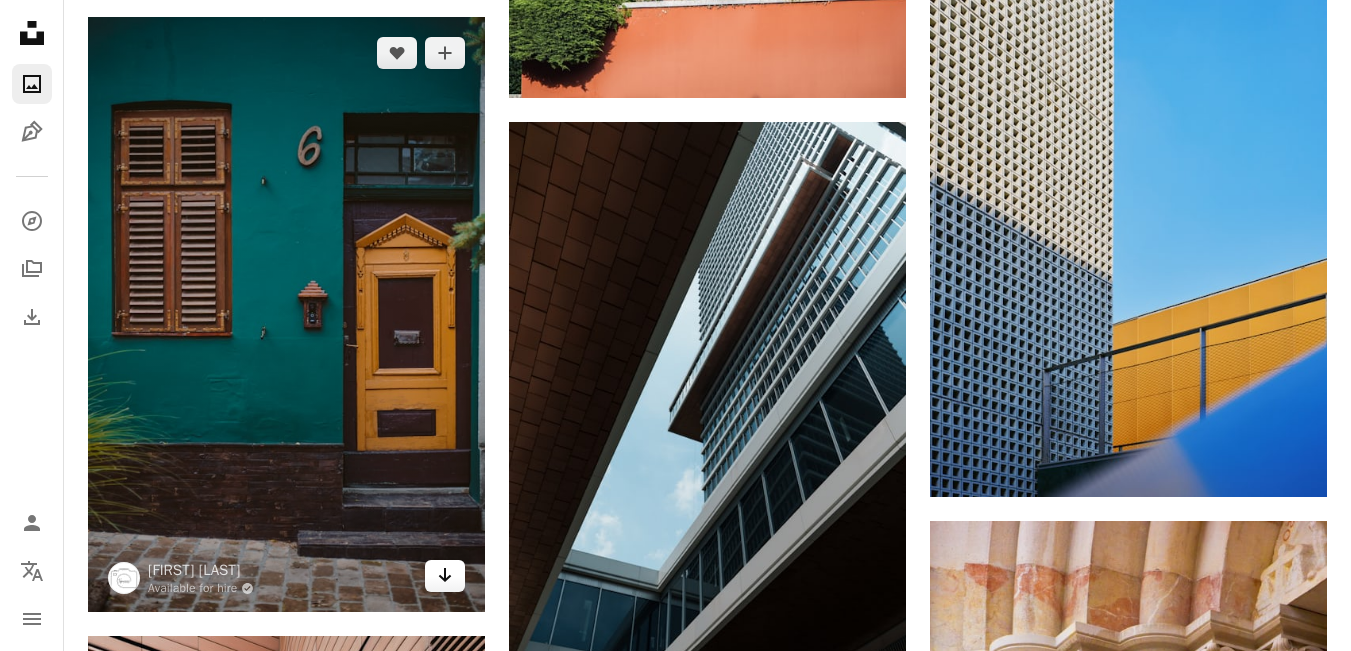 click on "Arrow pointing down" at bounding box center [445, 576] 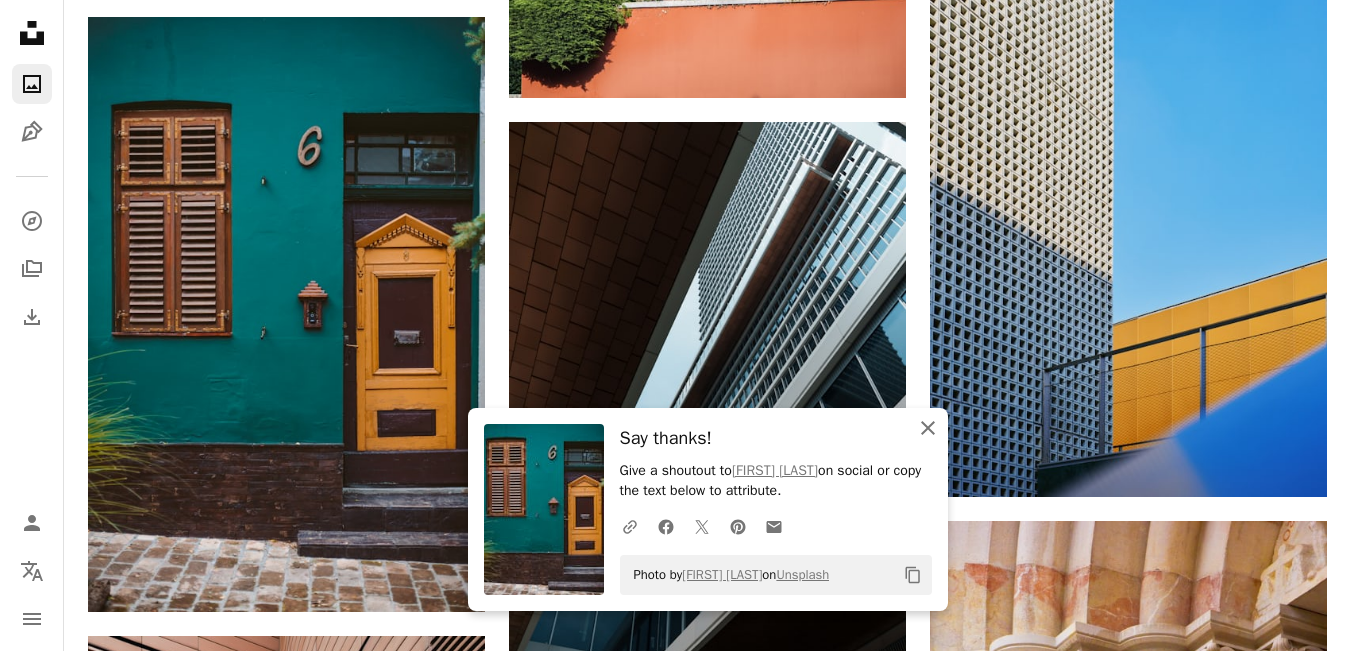 click on "An X shape" 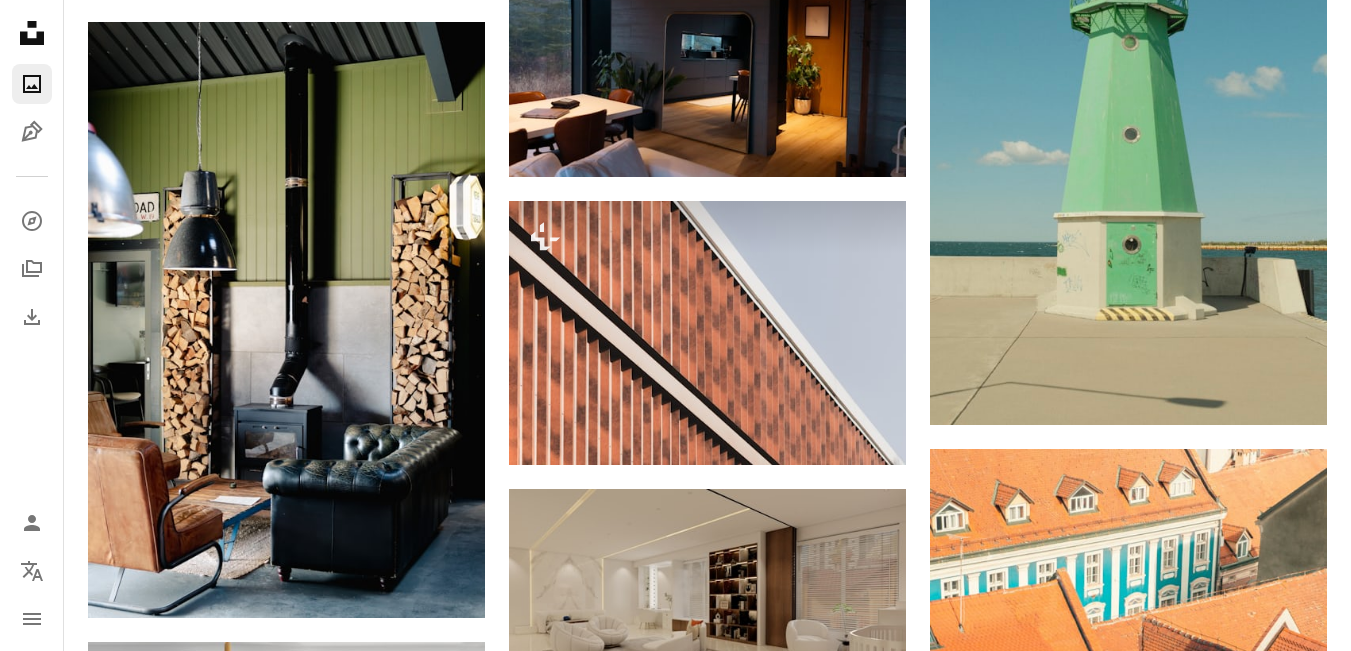 scroll, scrollTop: 11800, scrollLeft: 0, axis: vertical 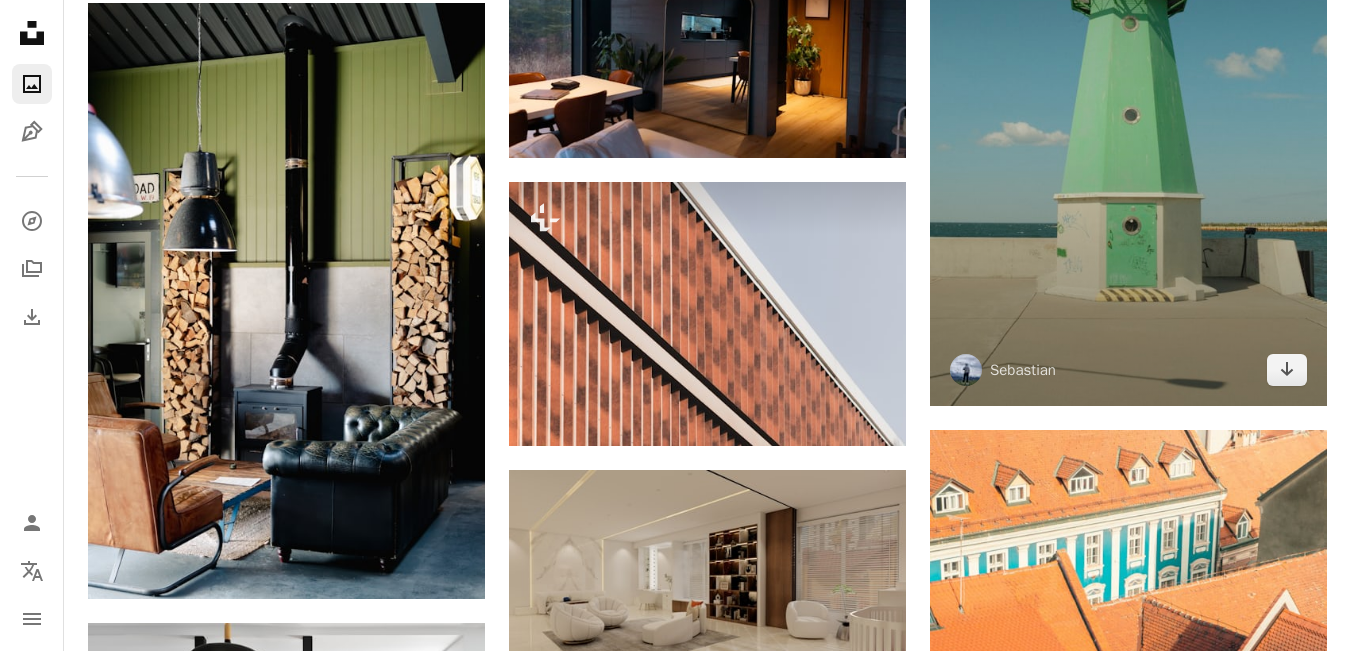 drag, startPoint x: 1275, startPoint y: 310, endPoint x: 1272, endPoint y: 299, distance: 11.401754 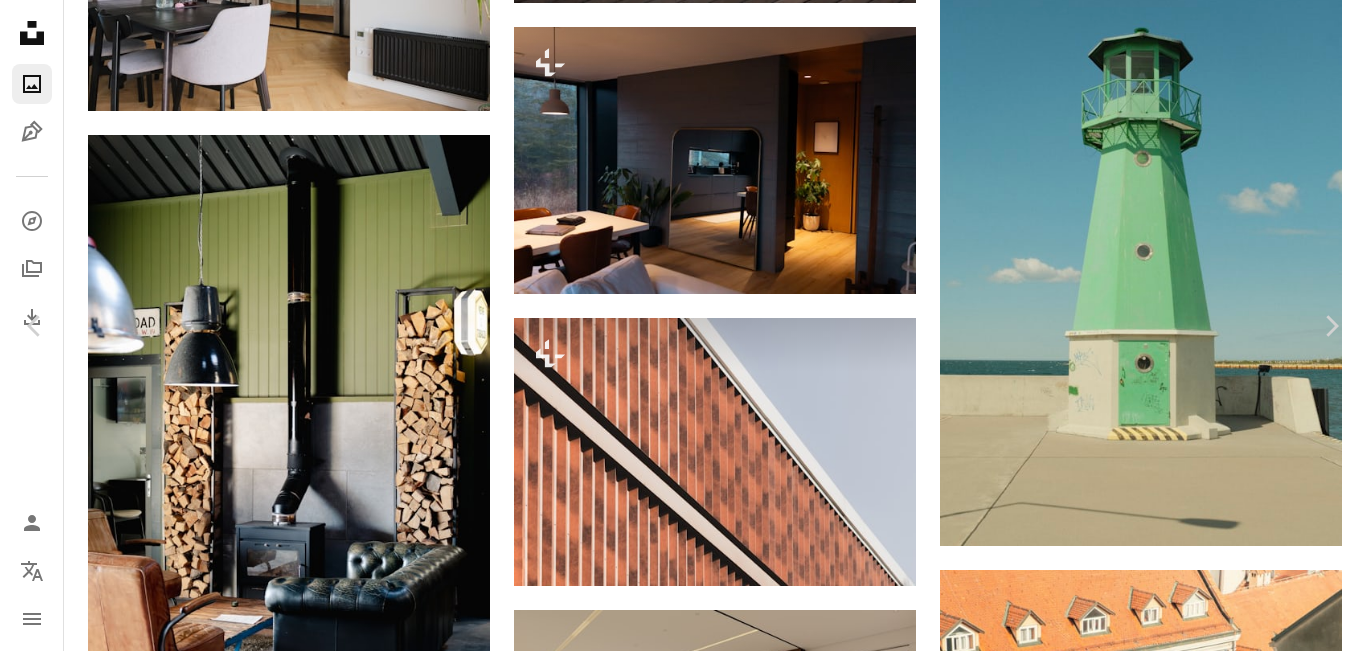 click on "An X shape" at bounding box center [20, 20] 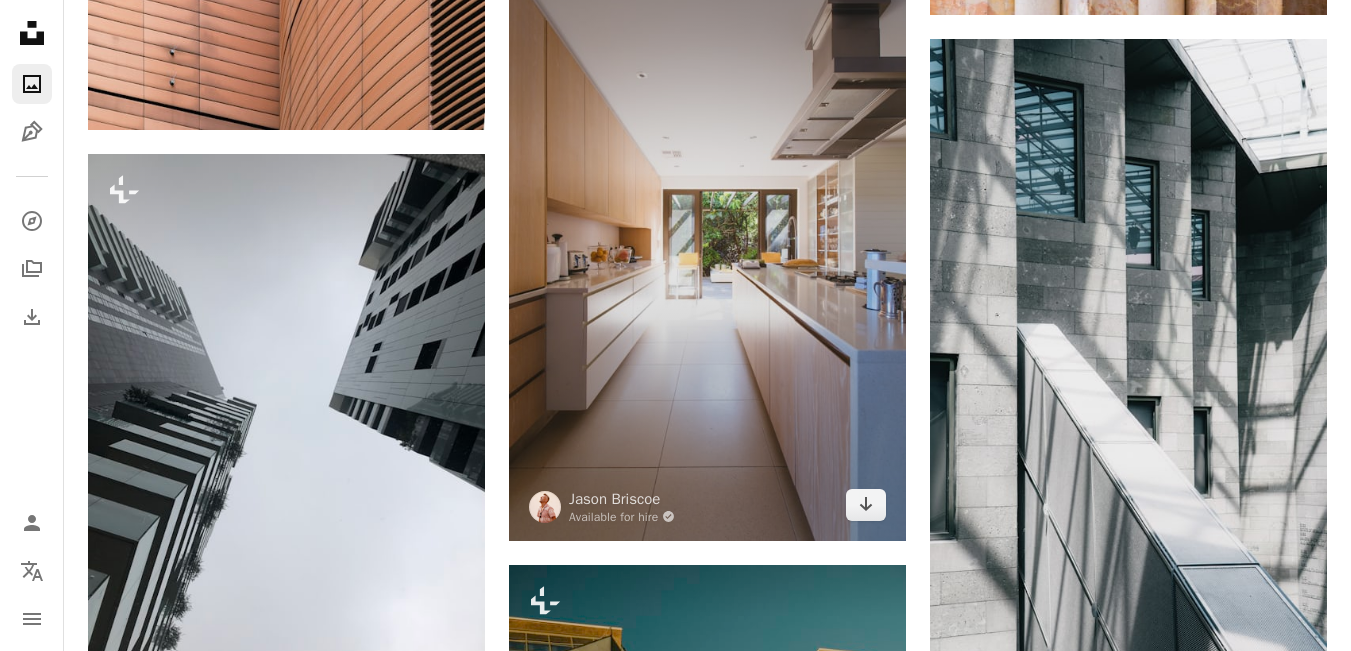 scroll, scrollTop: 9600, scrollLeft: 0, axis: vertical 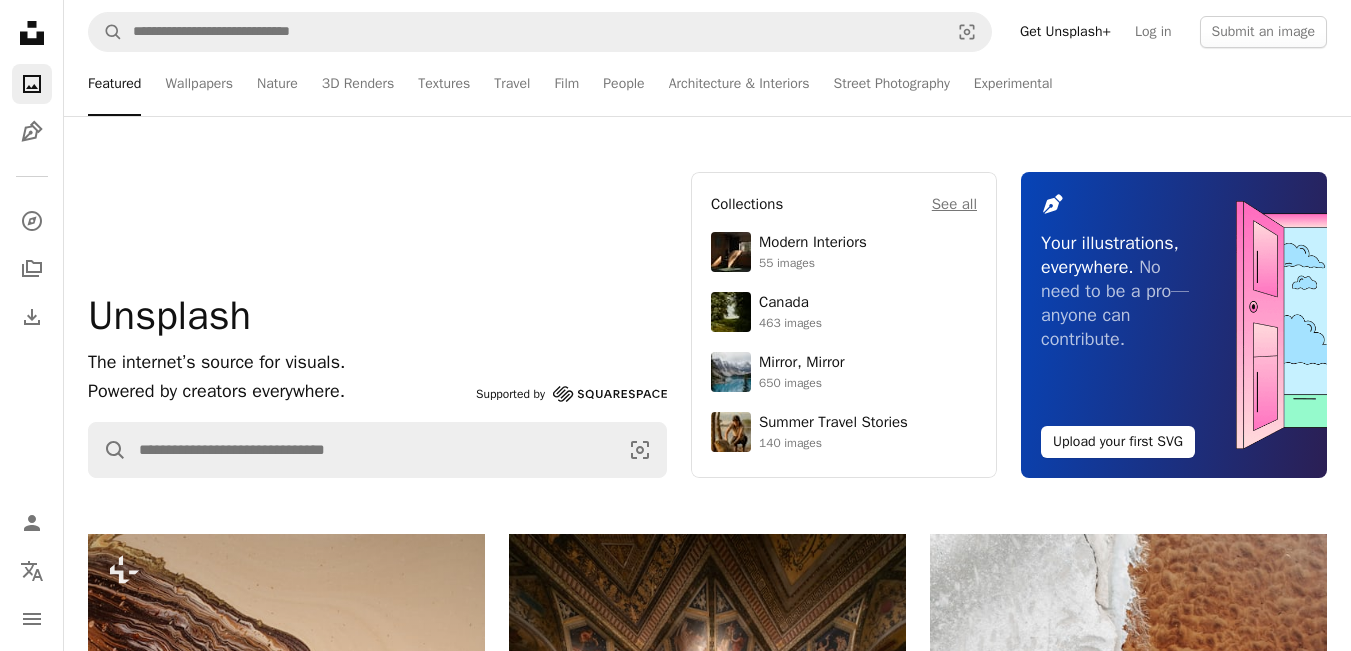 click on "Featured" at bounding box center (114, 84) 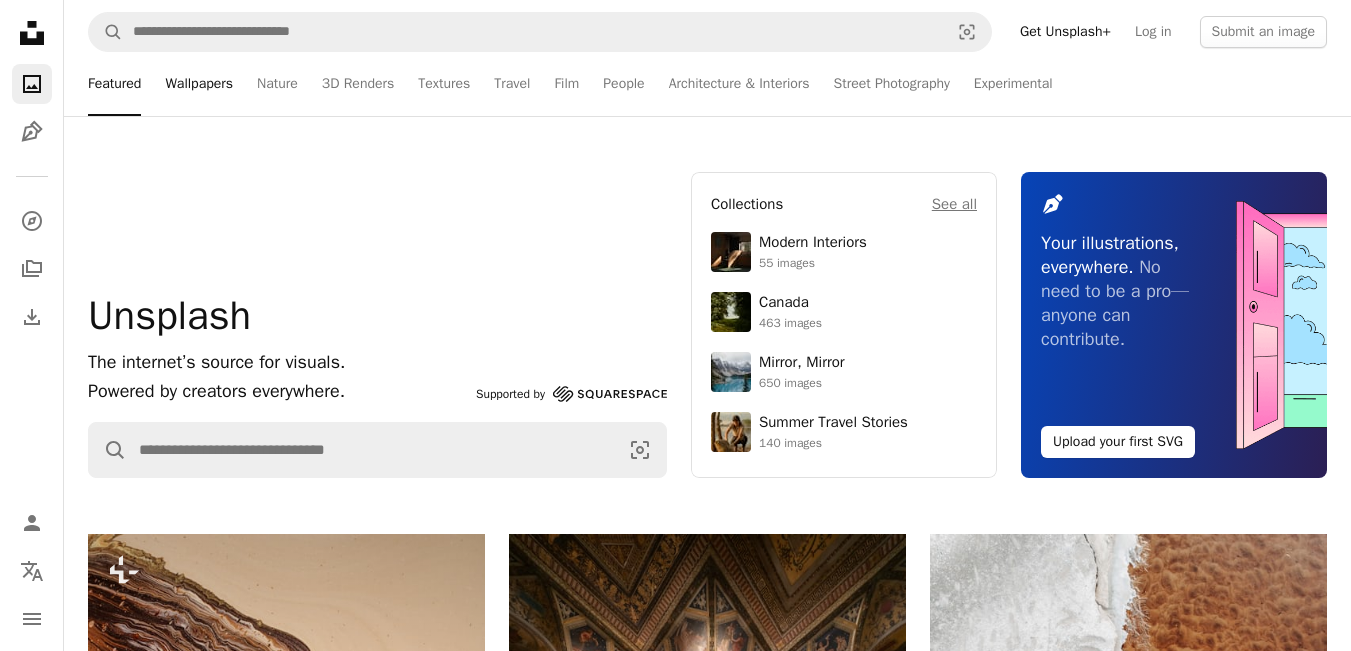 click on "Wallpapers" at bounding box center [199, 84] 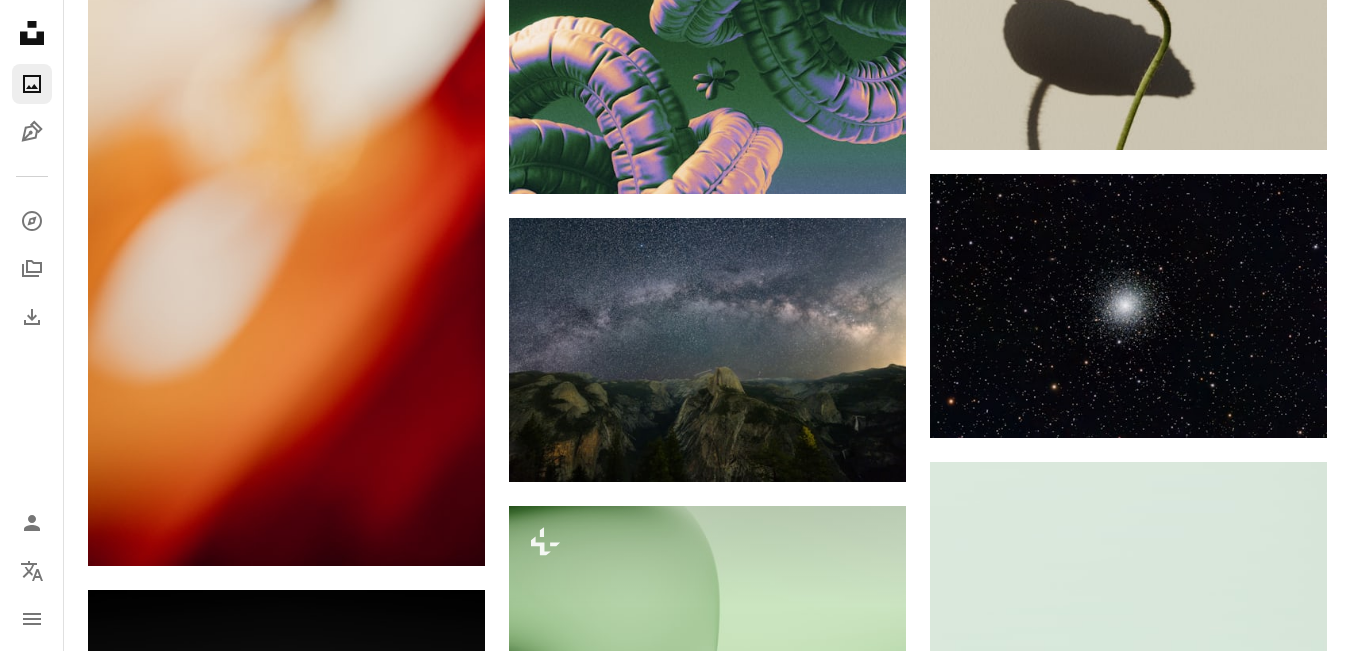 scroll, scrollTop: 1700, scrollLeft: 0, axis: vertical 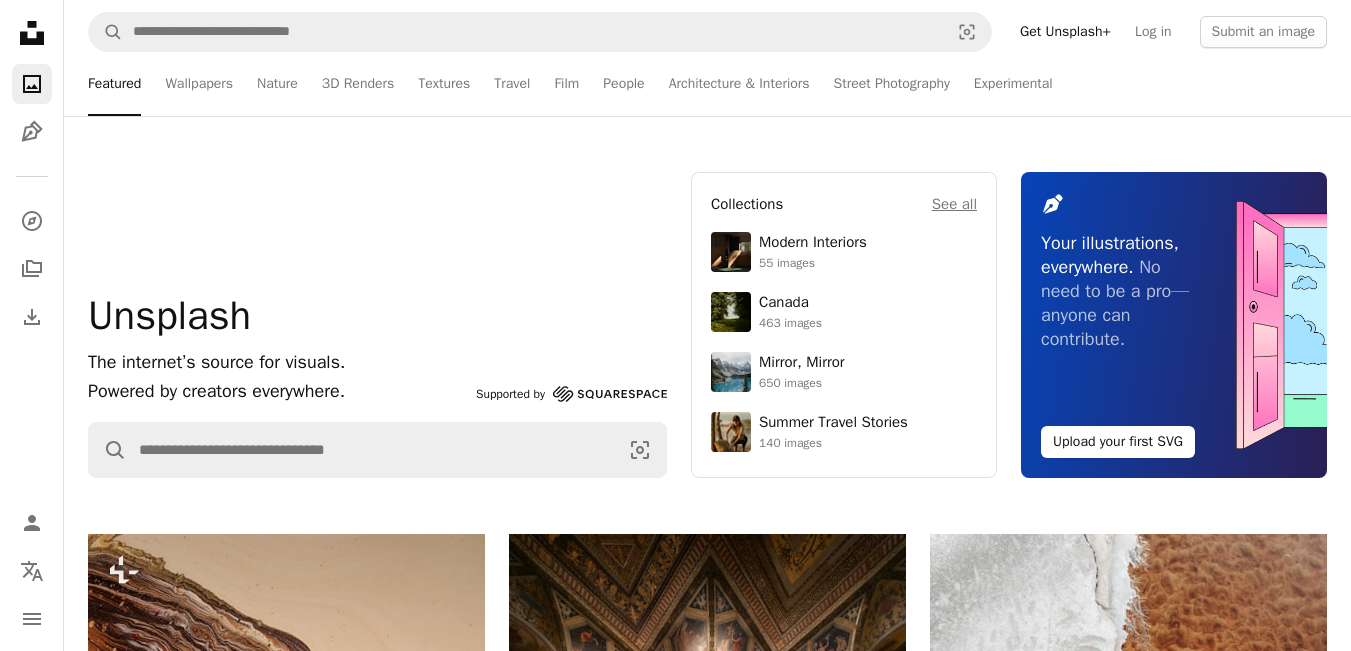 click on "Nature" at bounding box center [277, 84] 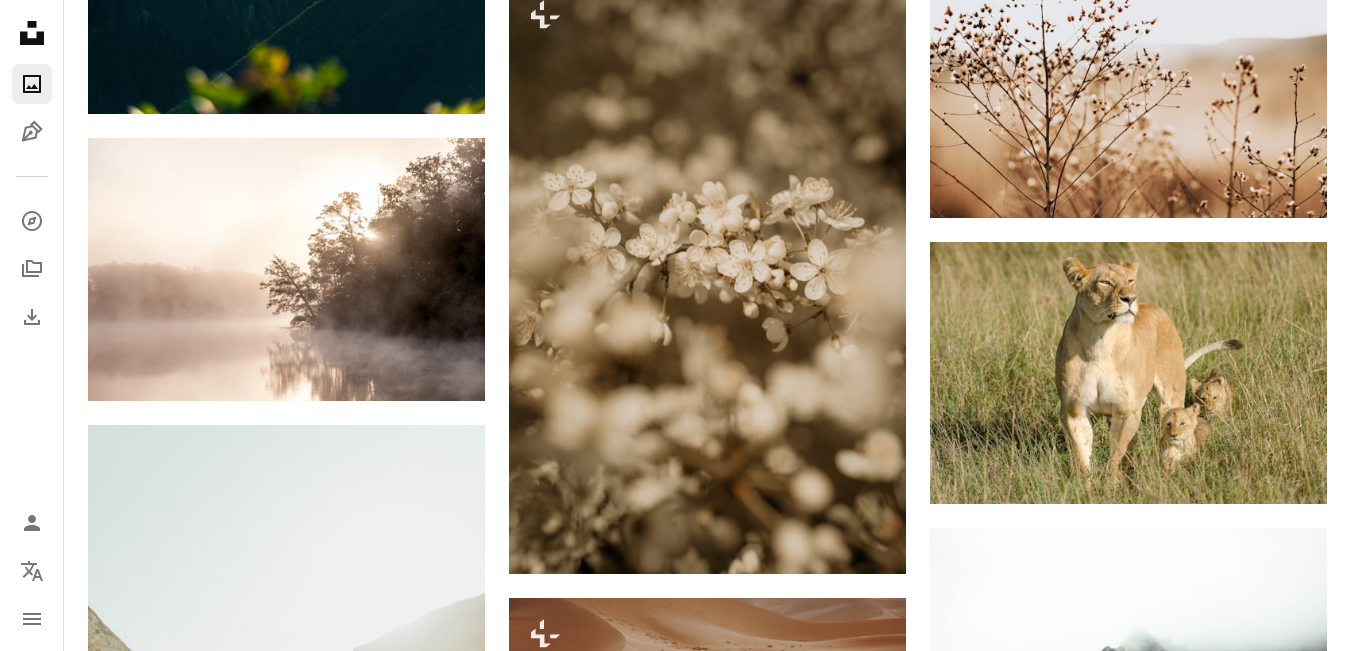 scroll, scrollTop: 3000, scrollLeft: 0, axis: vertical 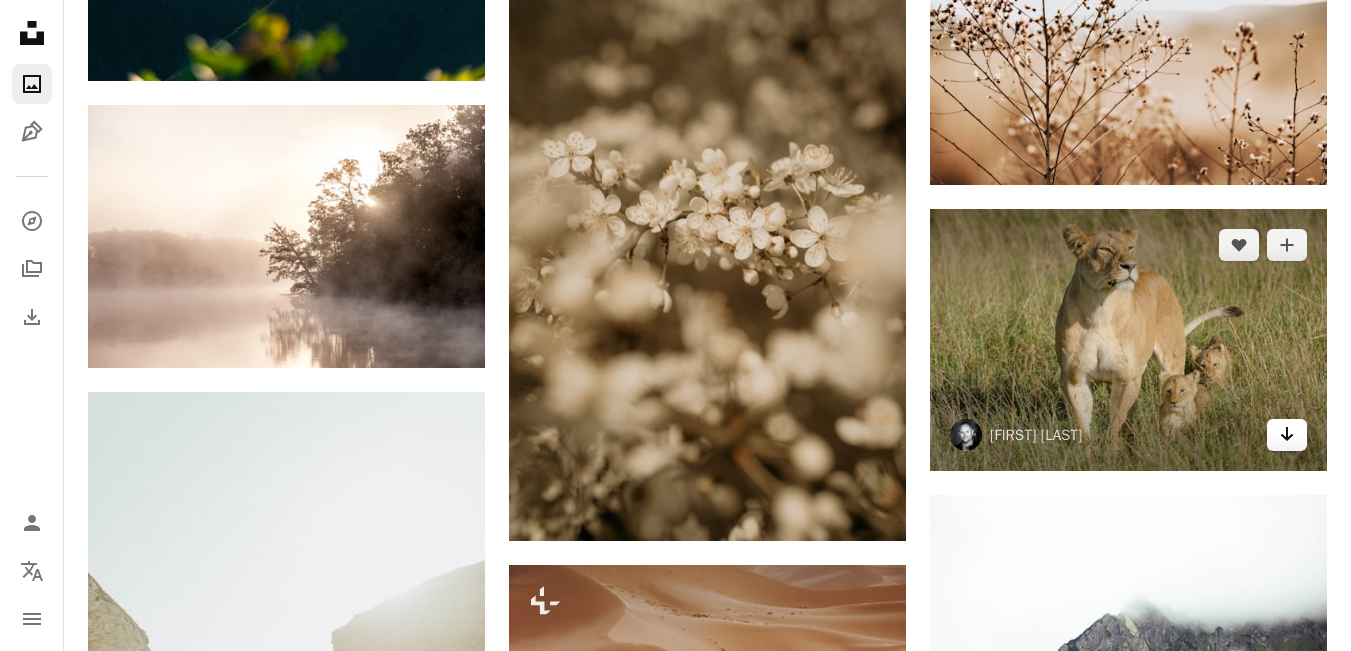click 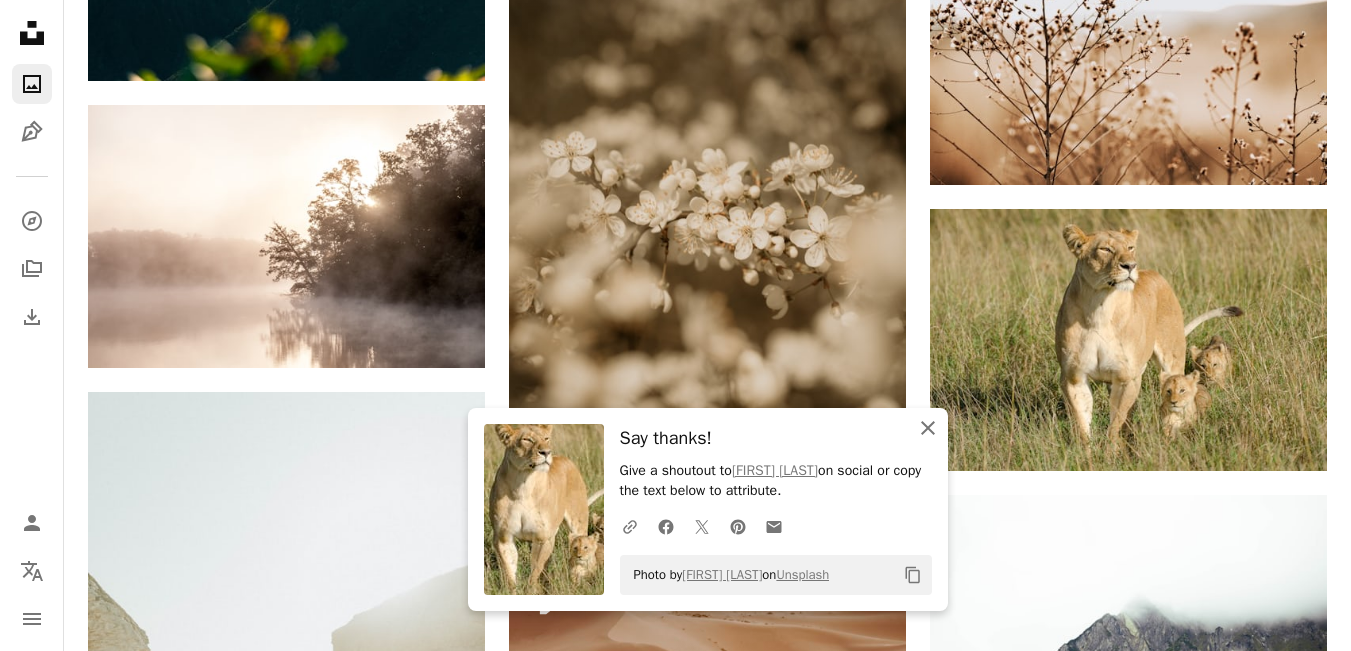 click on "An X shape" 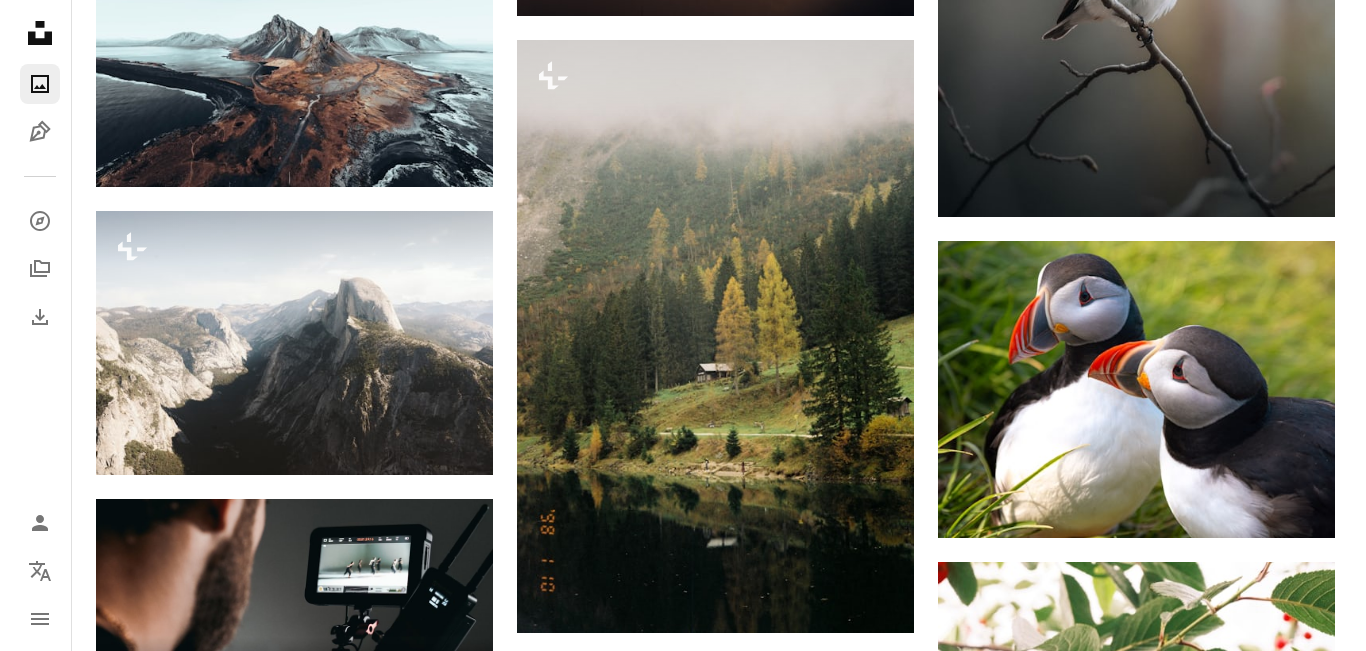 scroll, scrollTop: 4700, scrollLeft: 0, axis: vertical 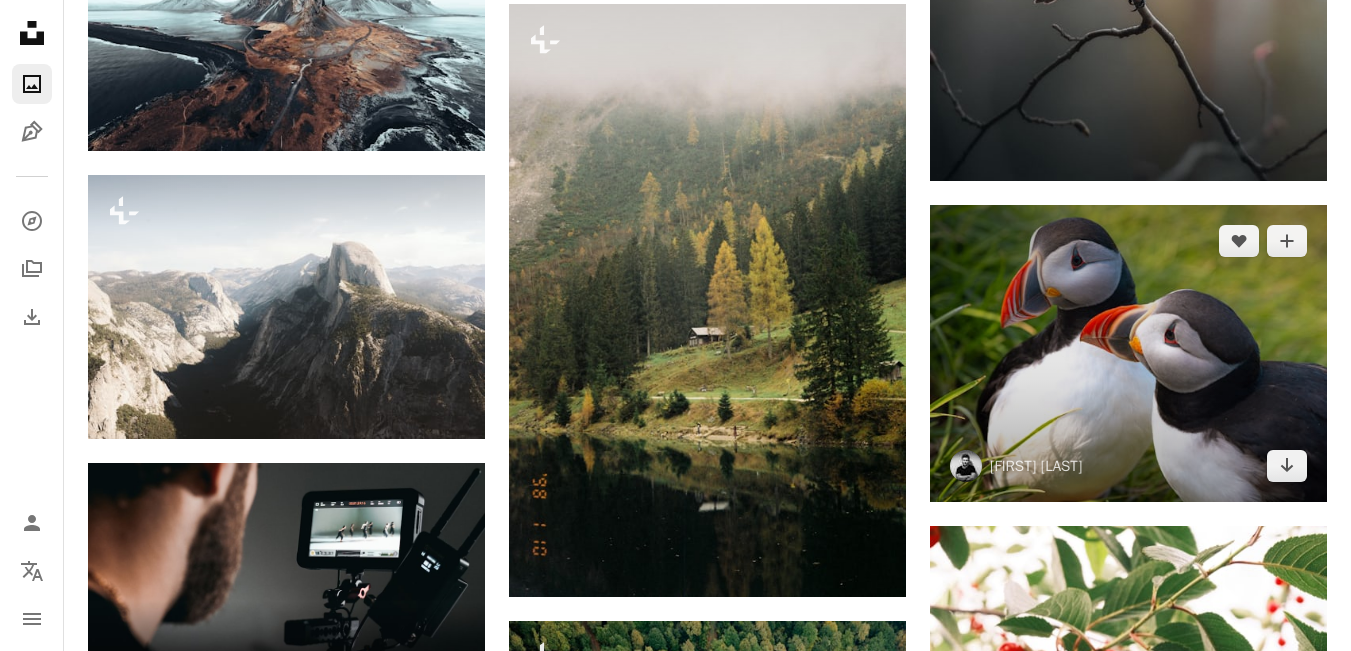 click at bounding box center [1128, 354] 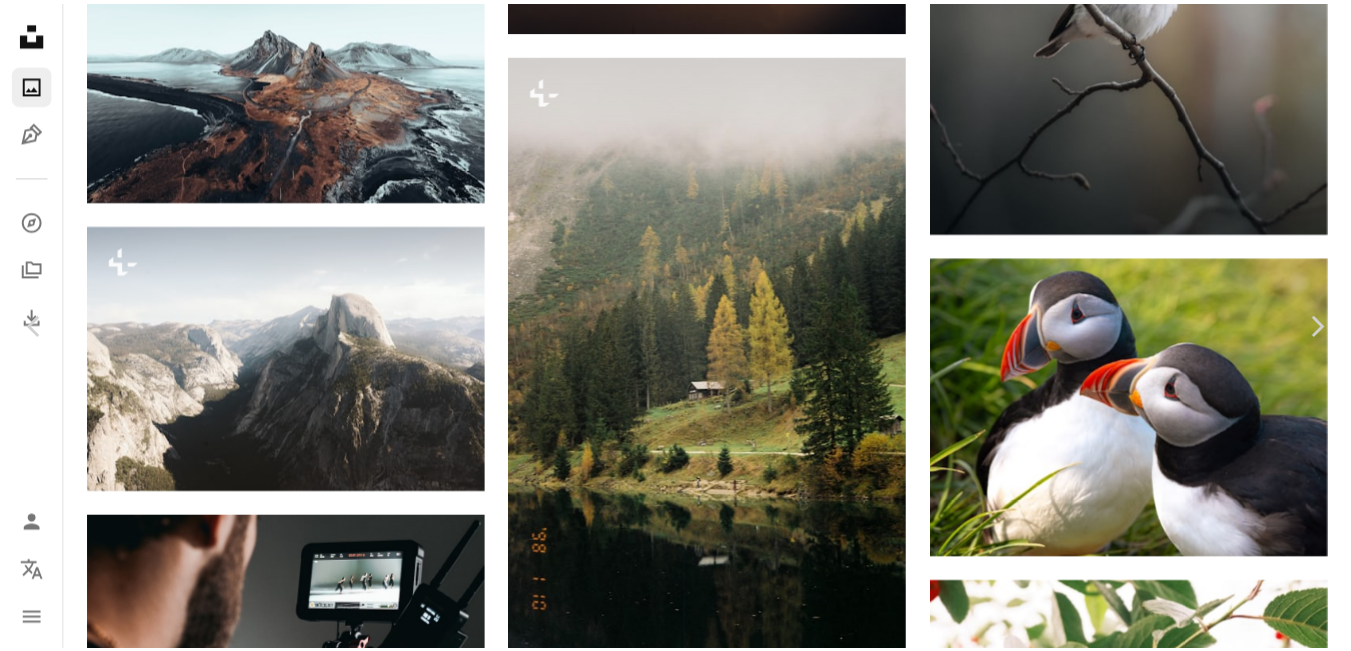 scroll, scrollTop: 100, scrollLeft: 0, axis: vertical 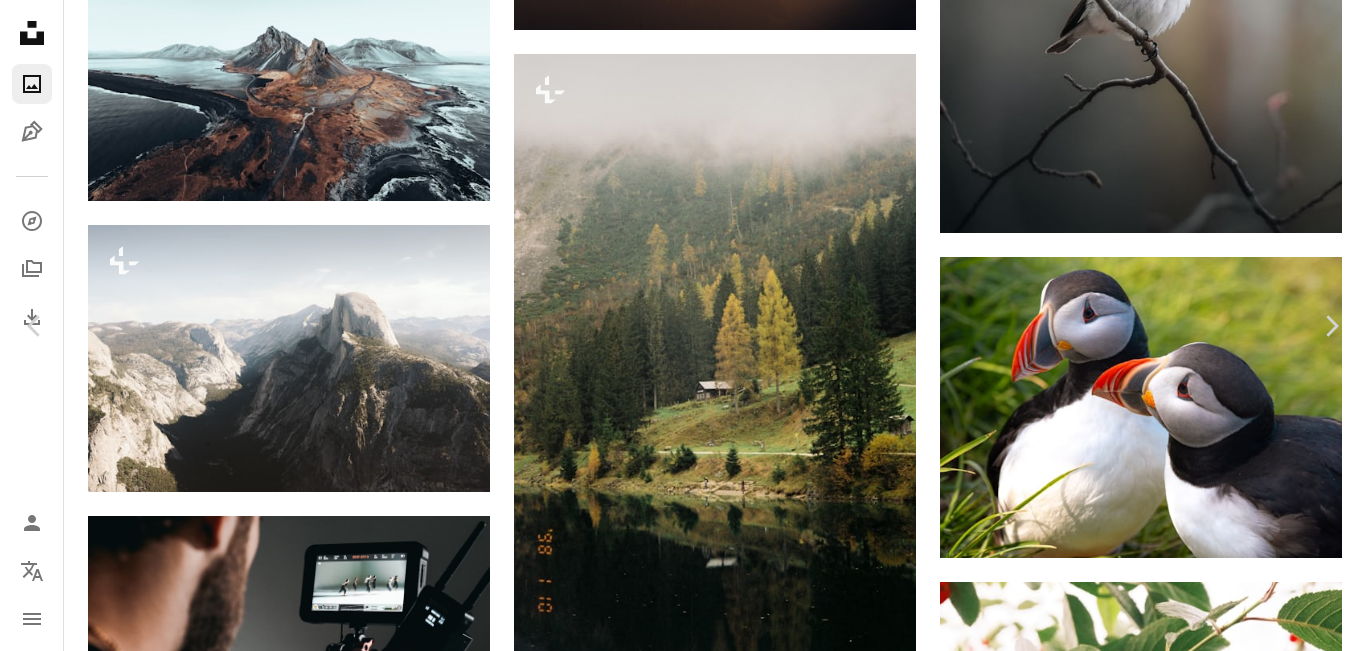 click on "An X shape" at bounding box center [20, 20] 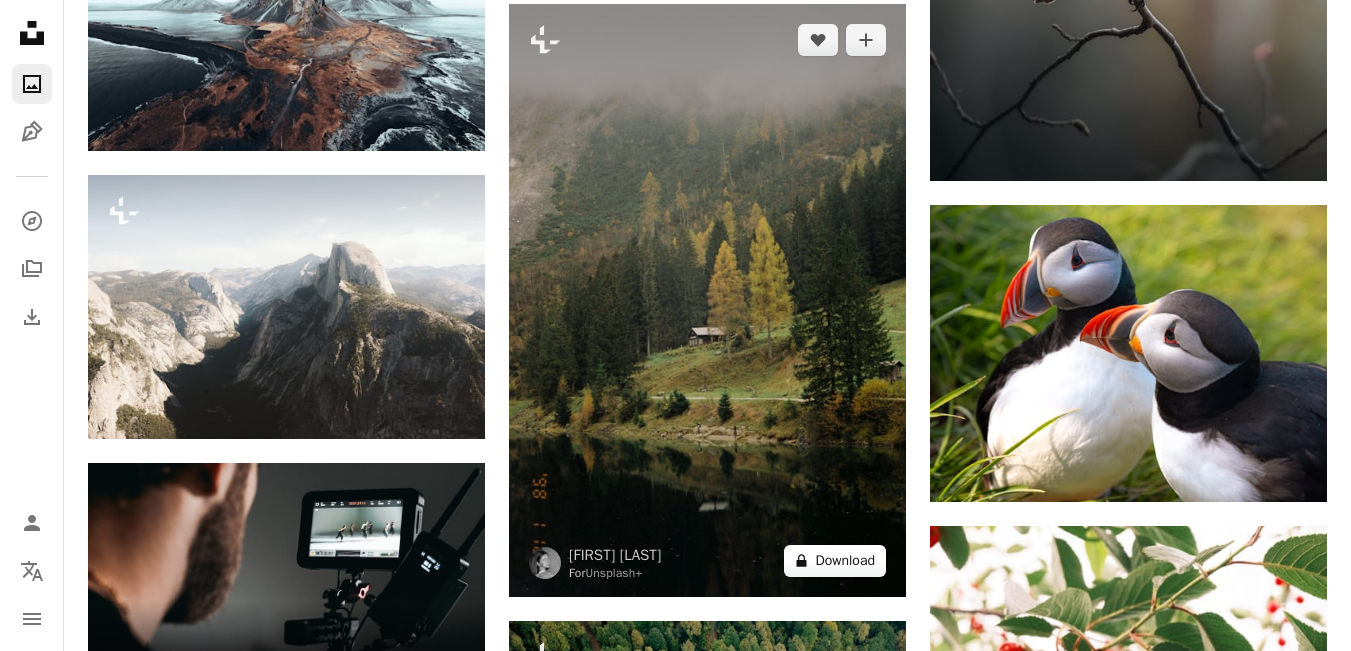 click on "A lock Download" at bounding box center [835, 561] 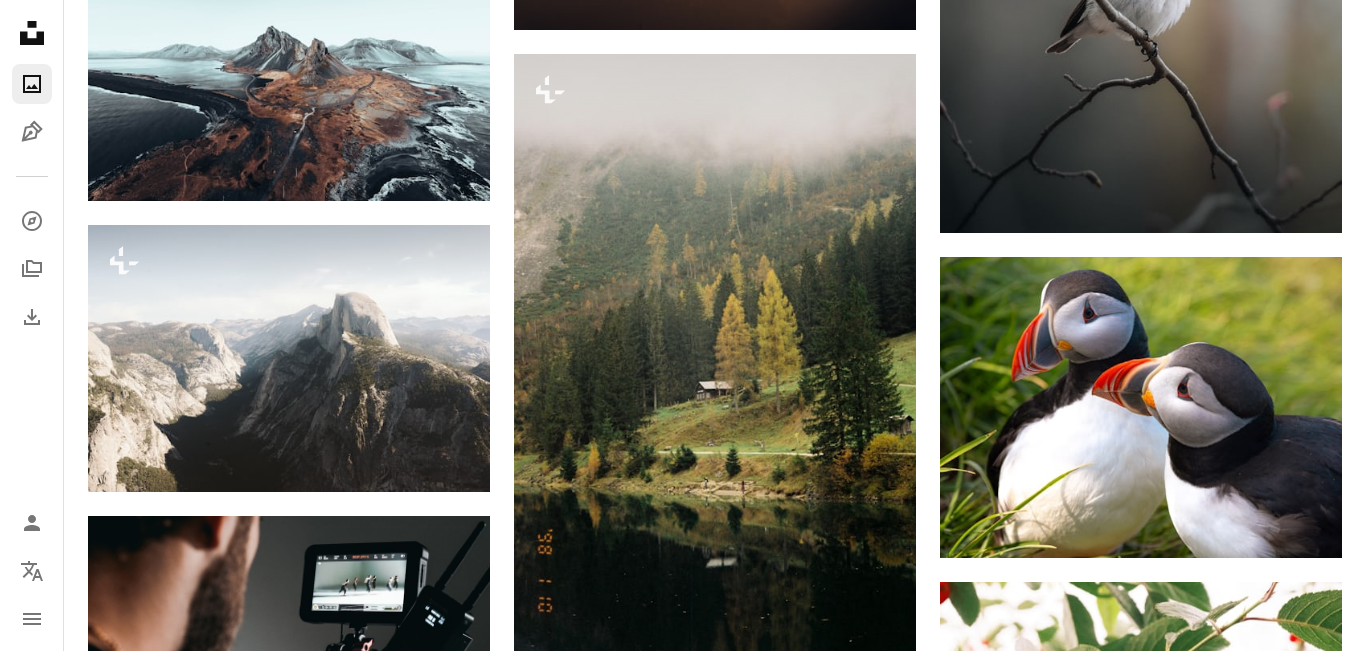 click on "An X shape" at bounding box center [20, 20] 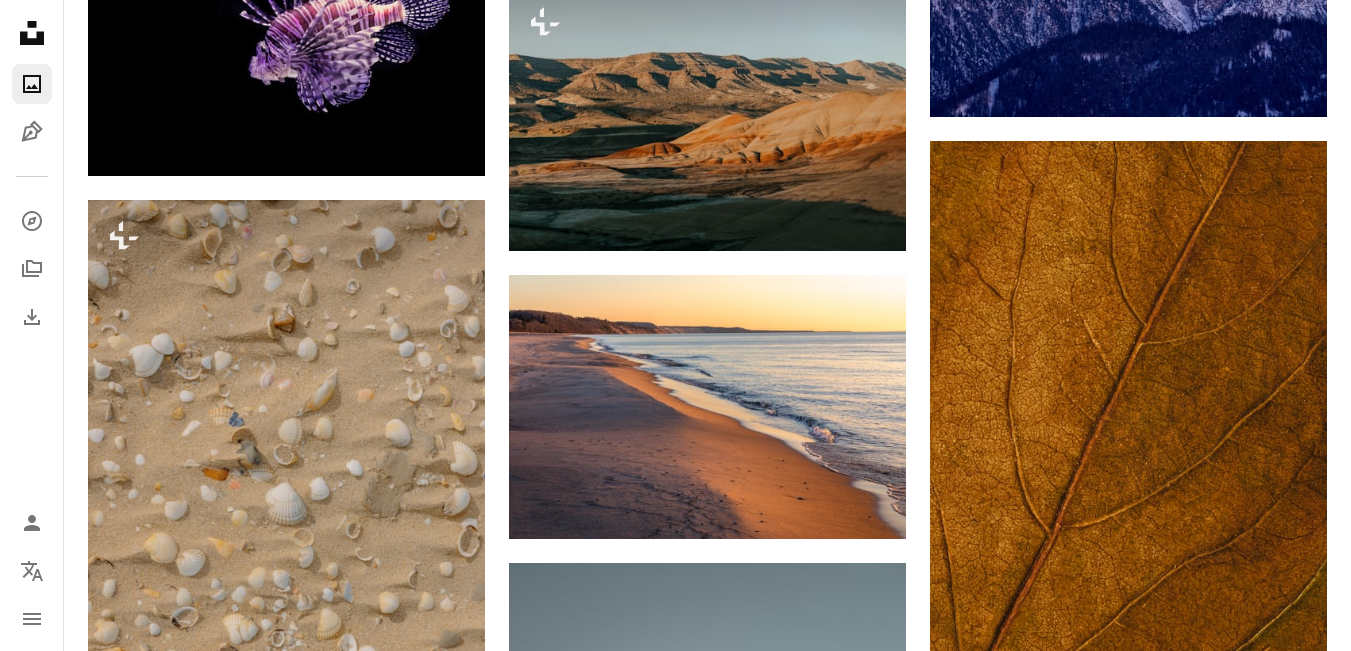 scroll, scrollTop: 19000, scrollLeft: 0, axis: vertical 